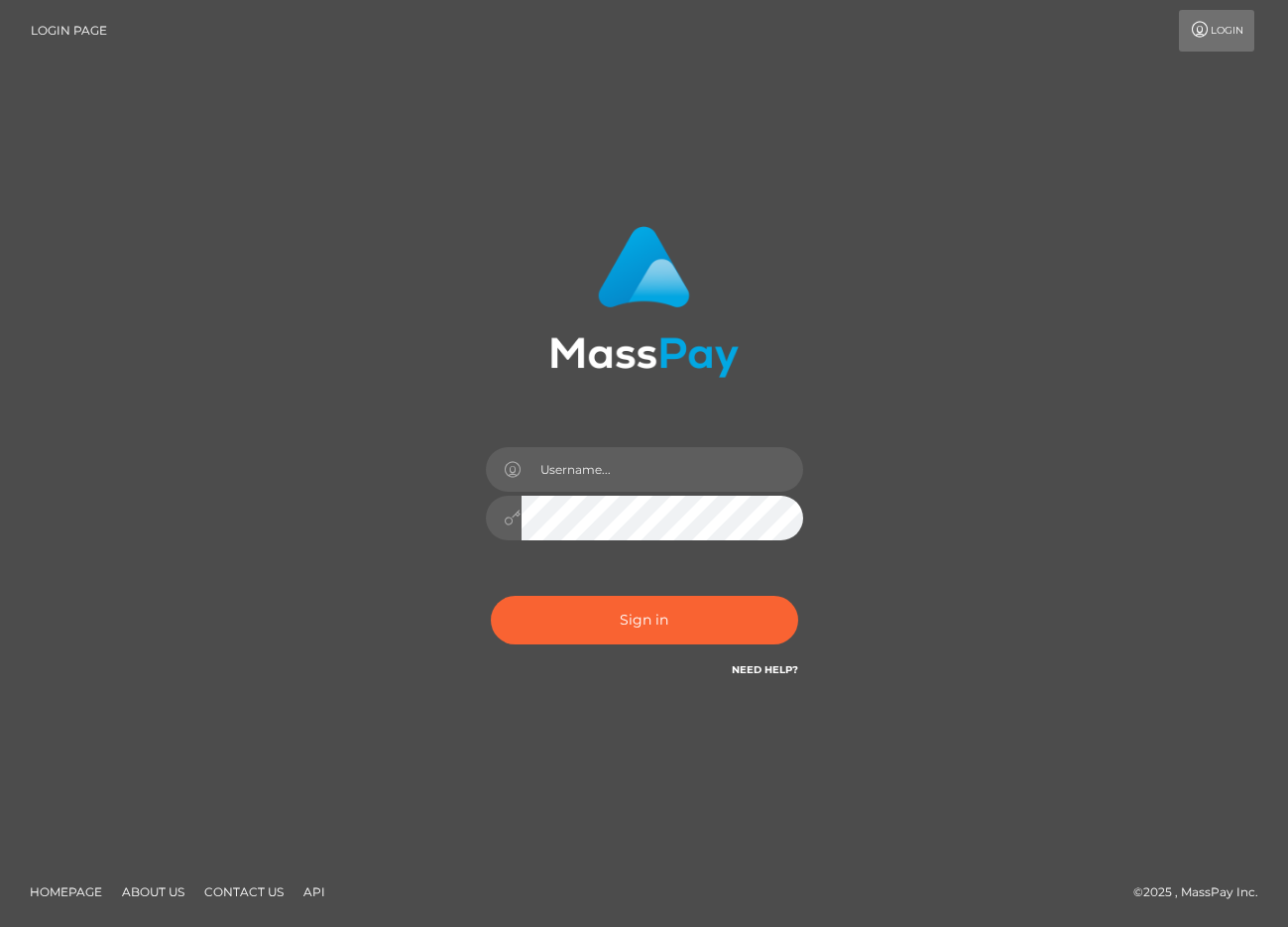 scroll, scrollTop: 0, scrollLeft: 0, axis: both 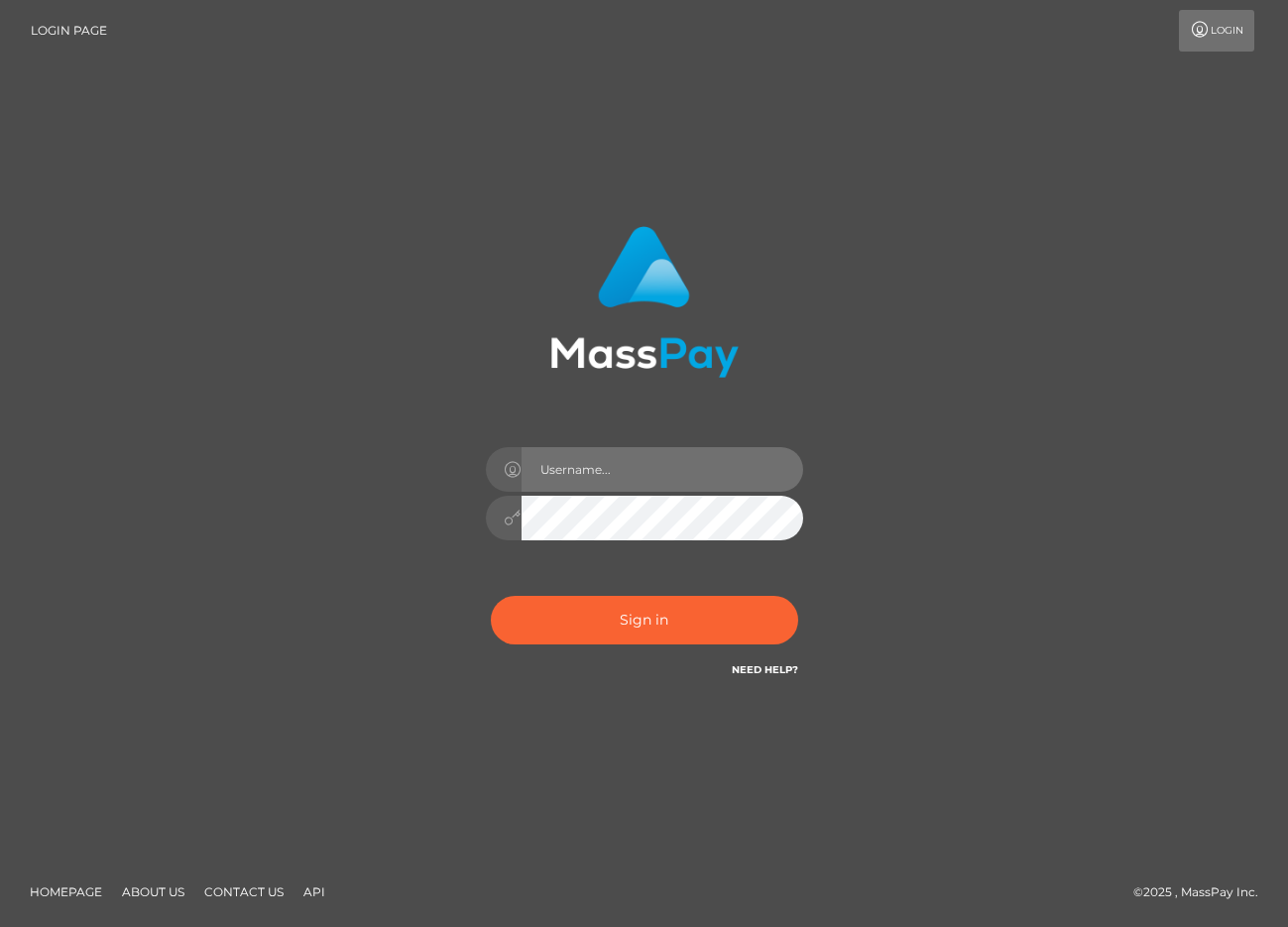 click at bounding box center (662, 469) 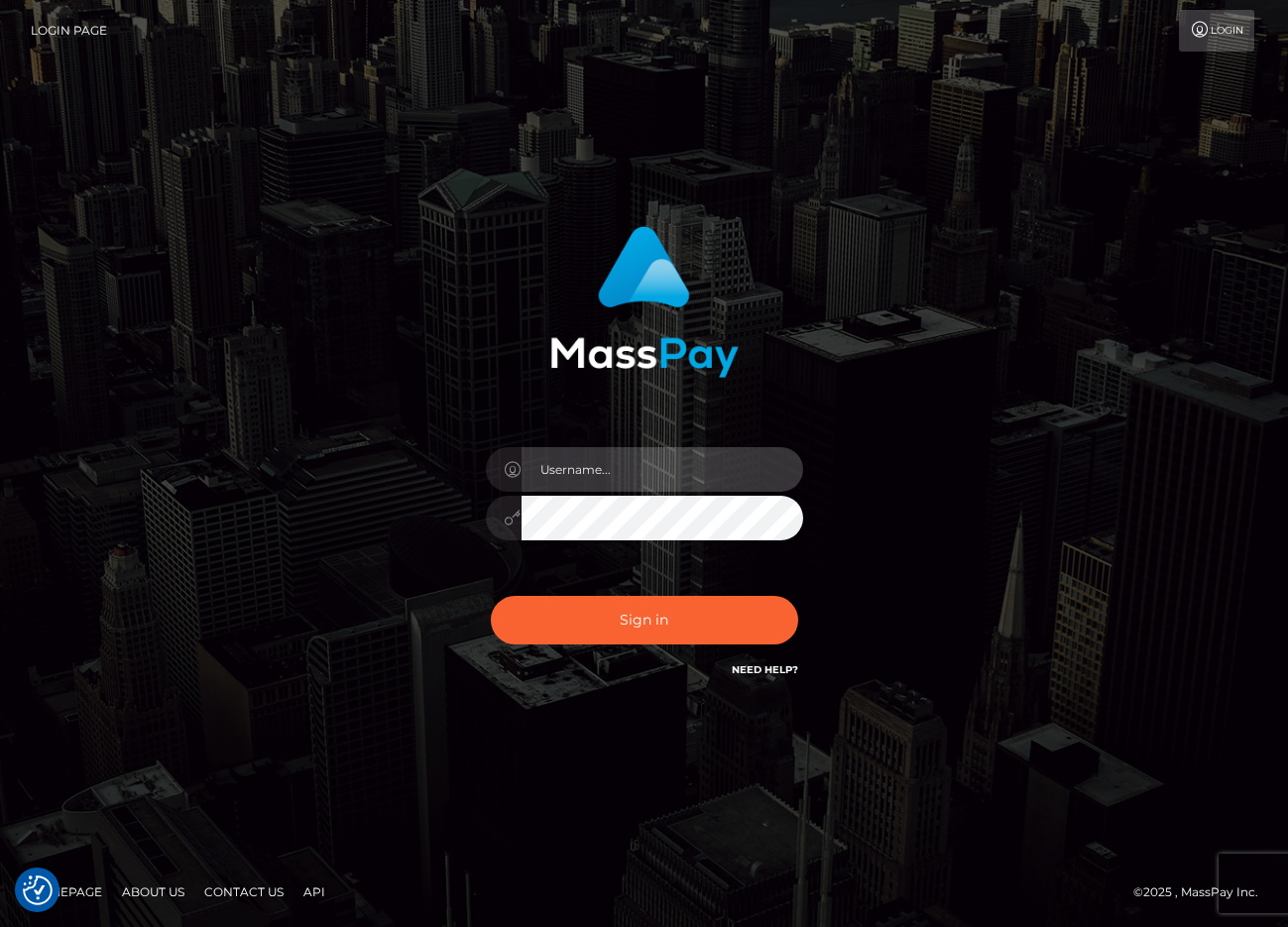 type on "[EMAIL]" 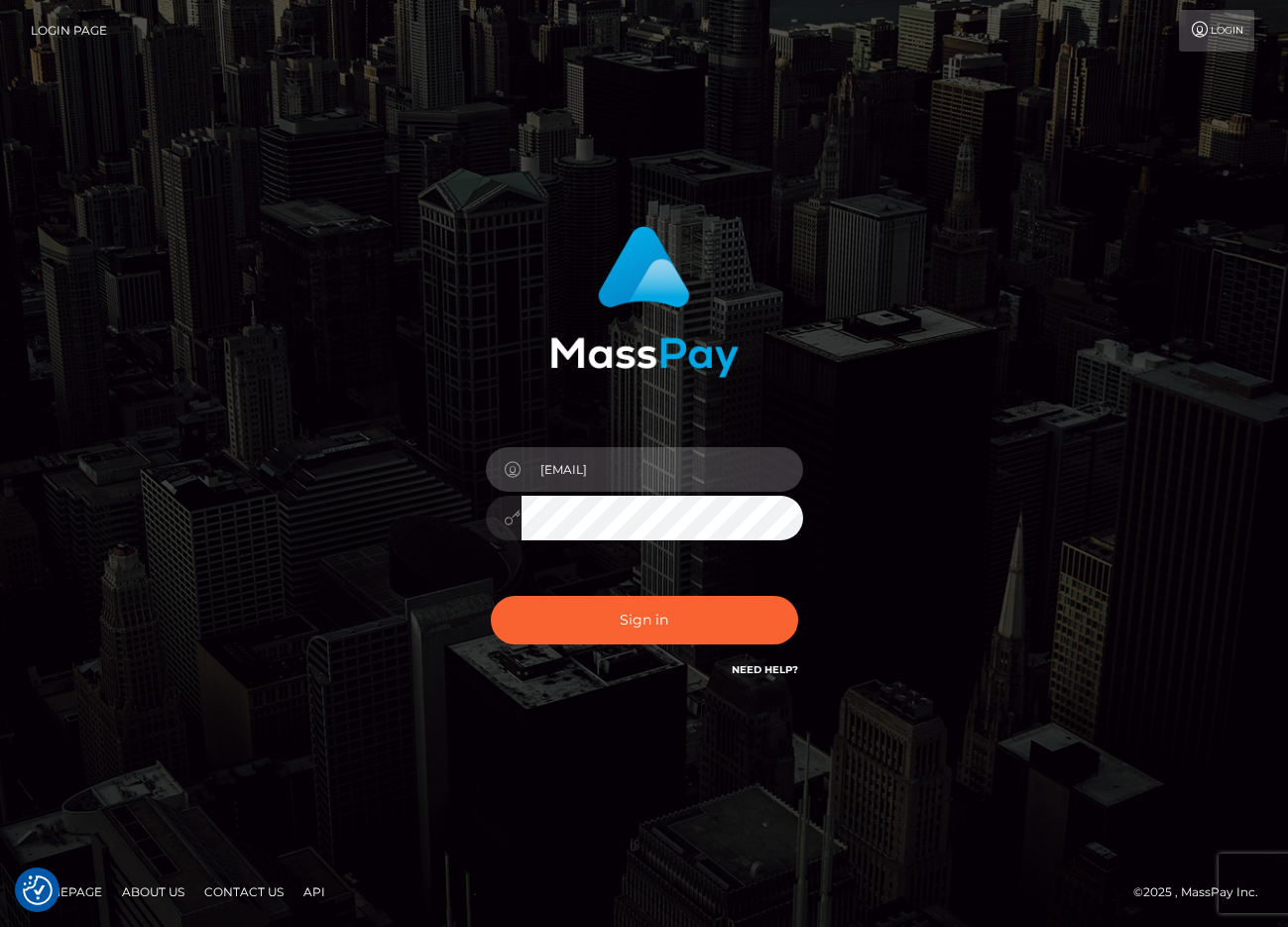 click on "Sign in" at bounding box center (644, 620) 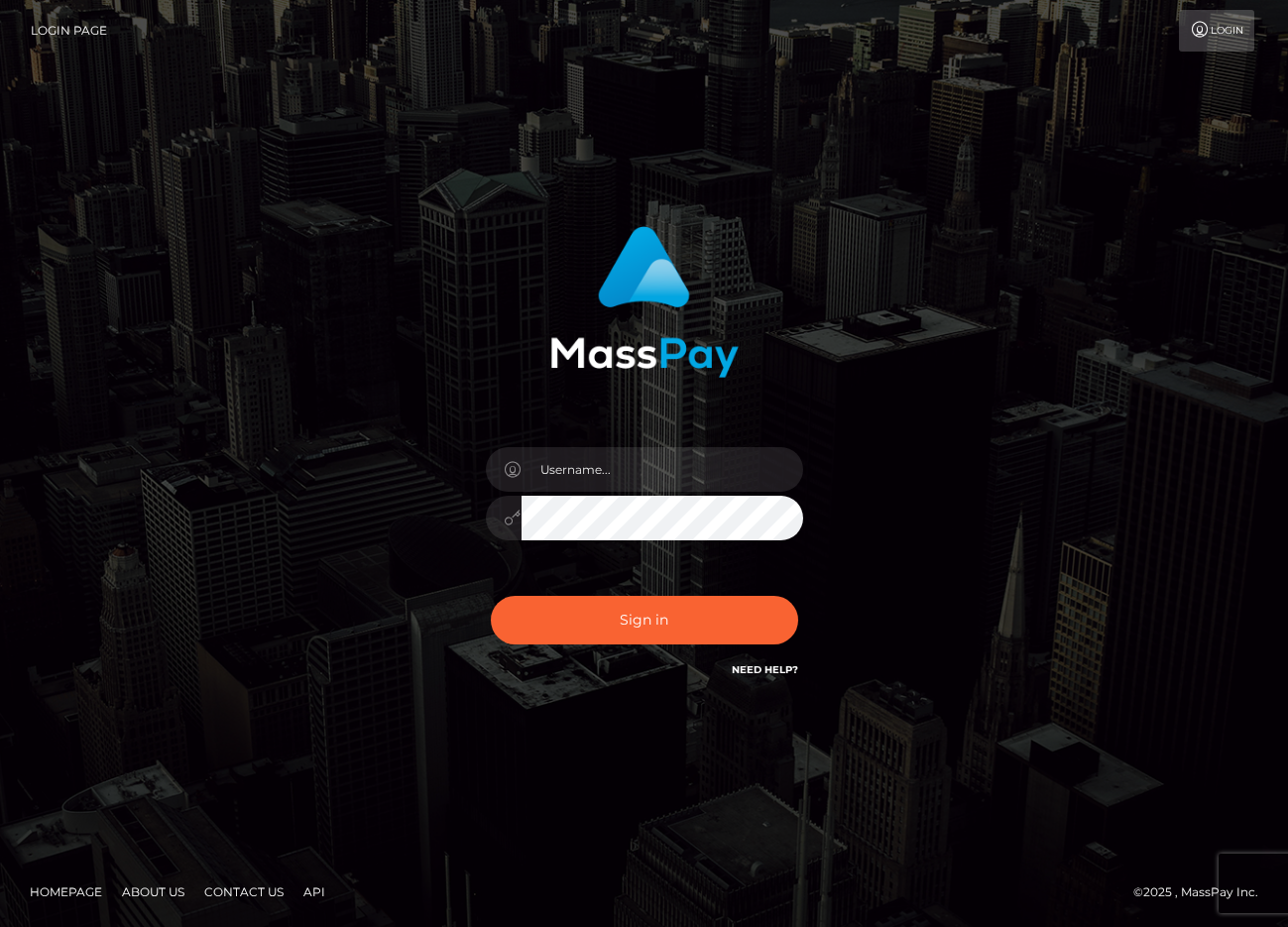 scroll, scrollTop: 0, scrollLeft: 0, axis: both 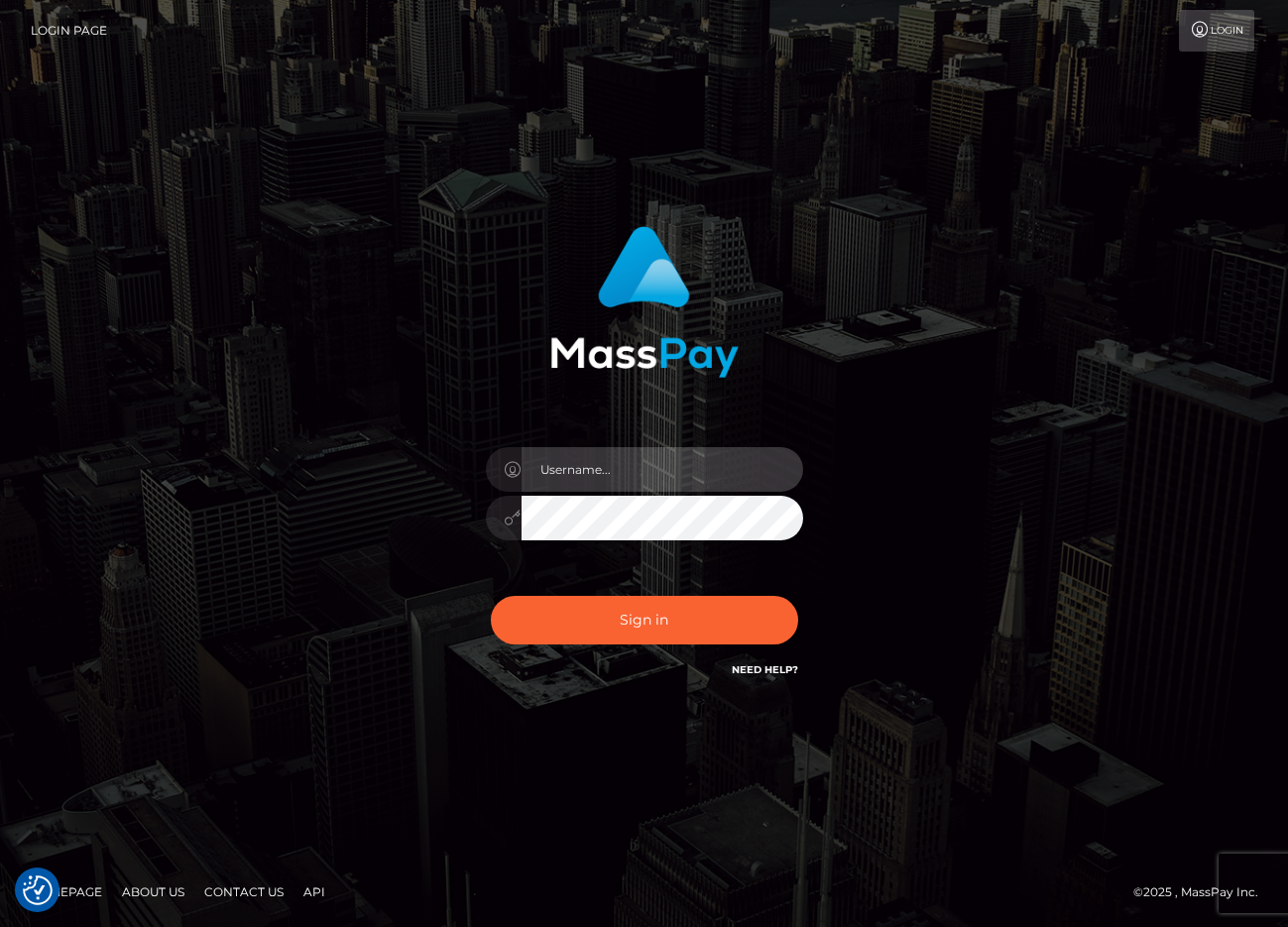 click at bounding box center (662, 469) 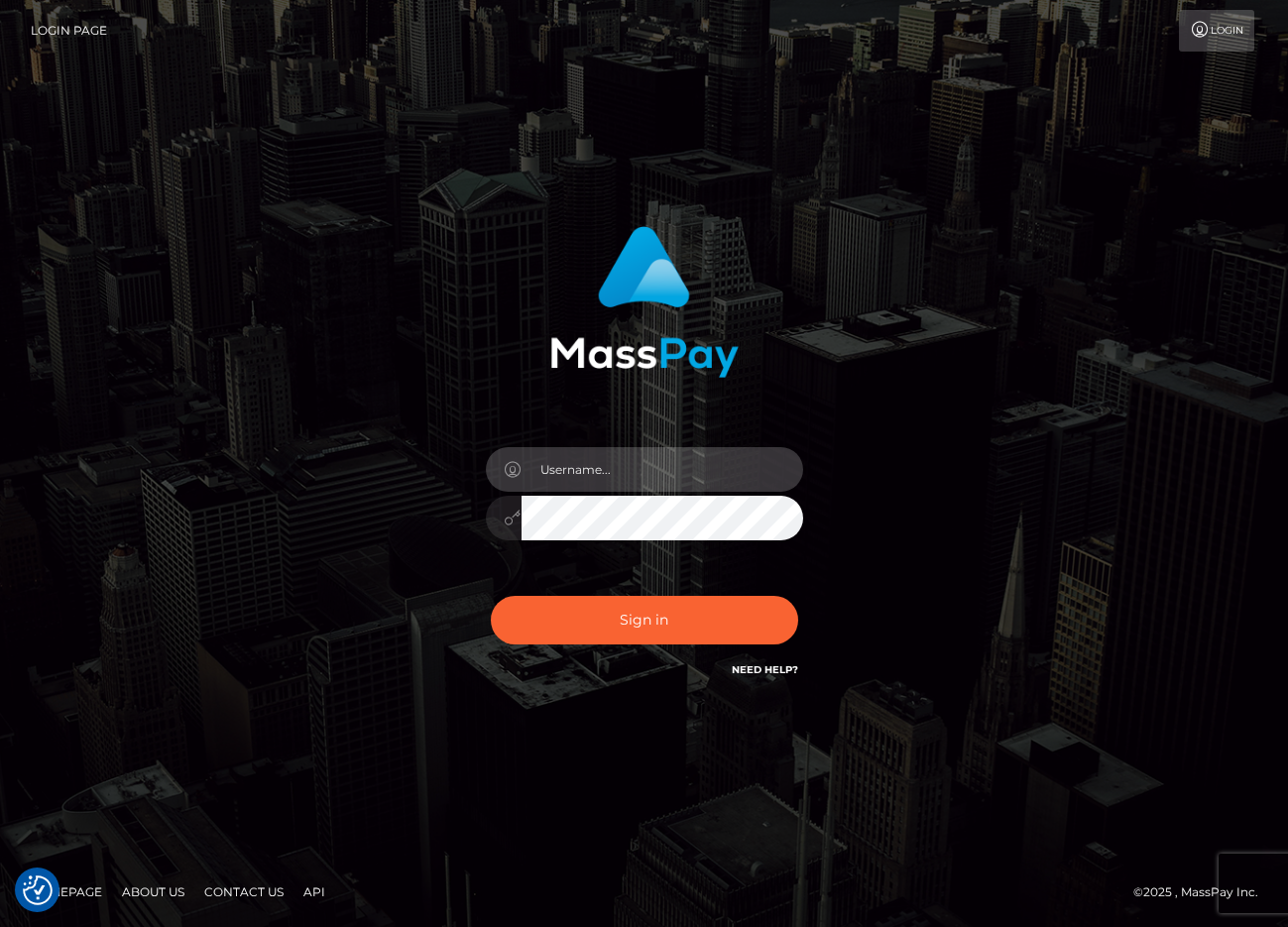 type on "[EMAIL]" 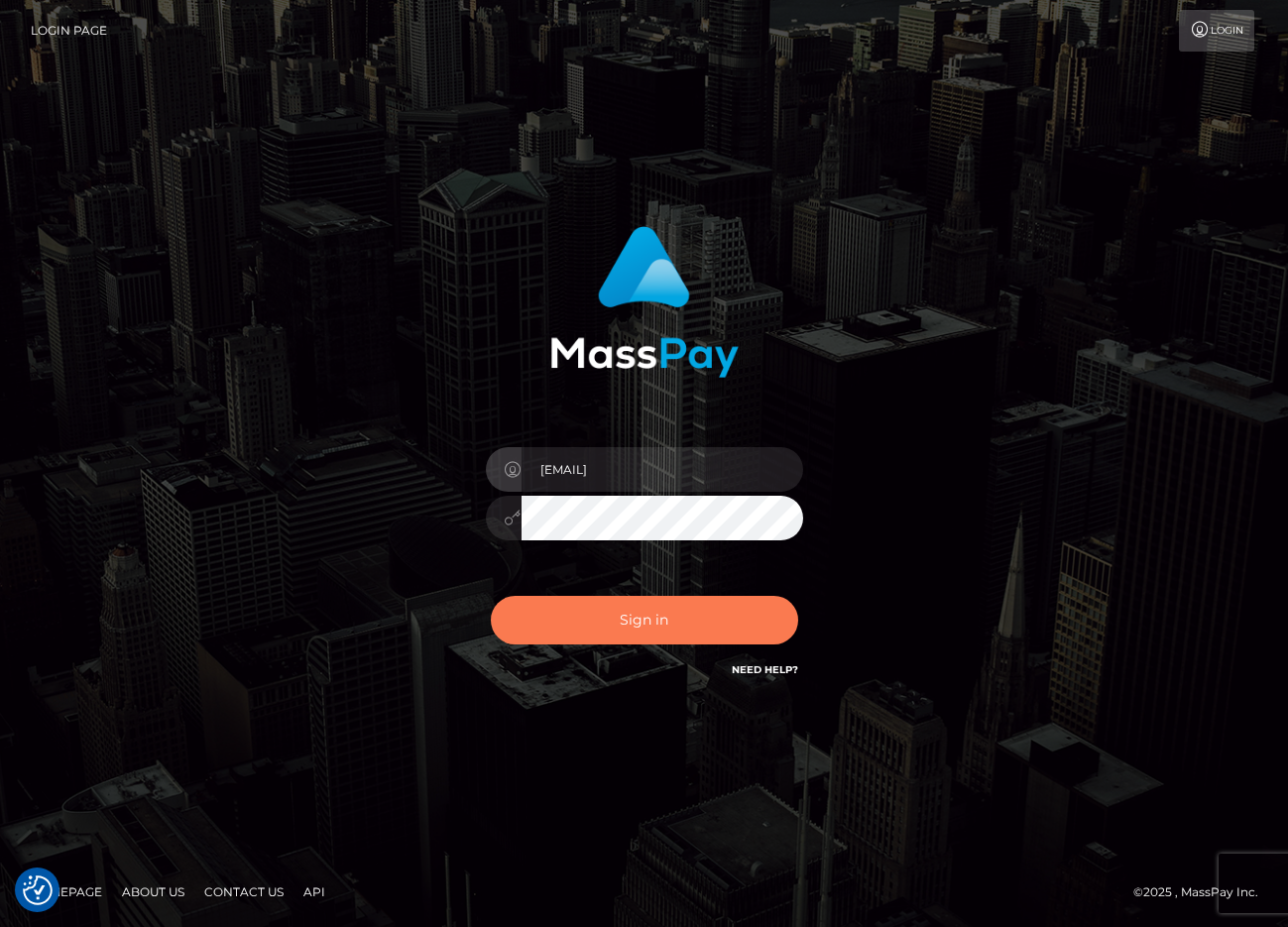 click on "Sign in" at bounding box center [644, 620] 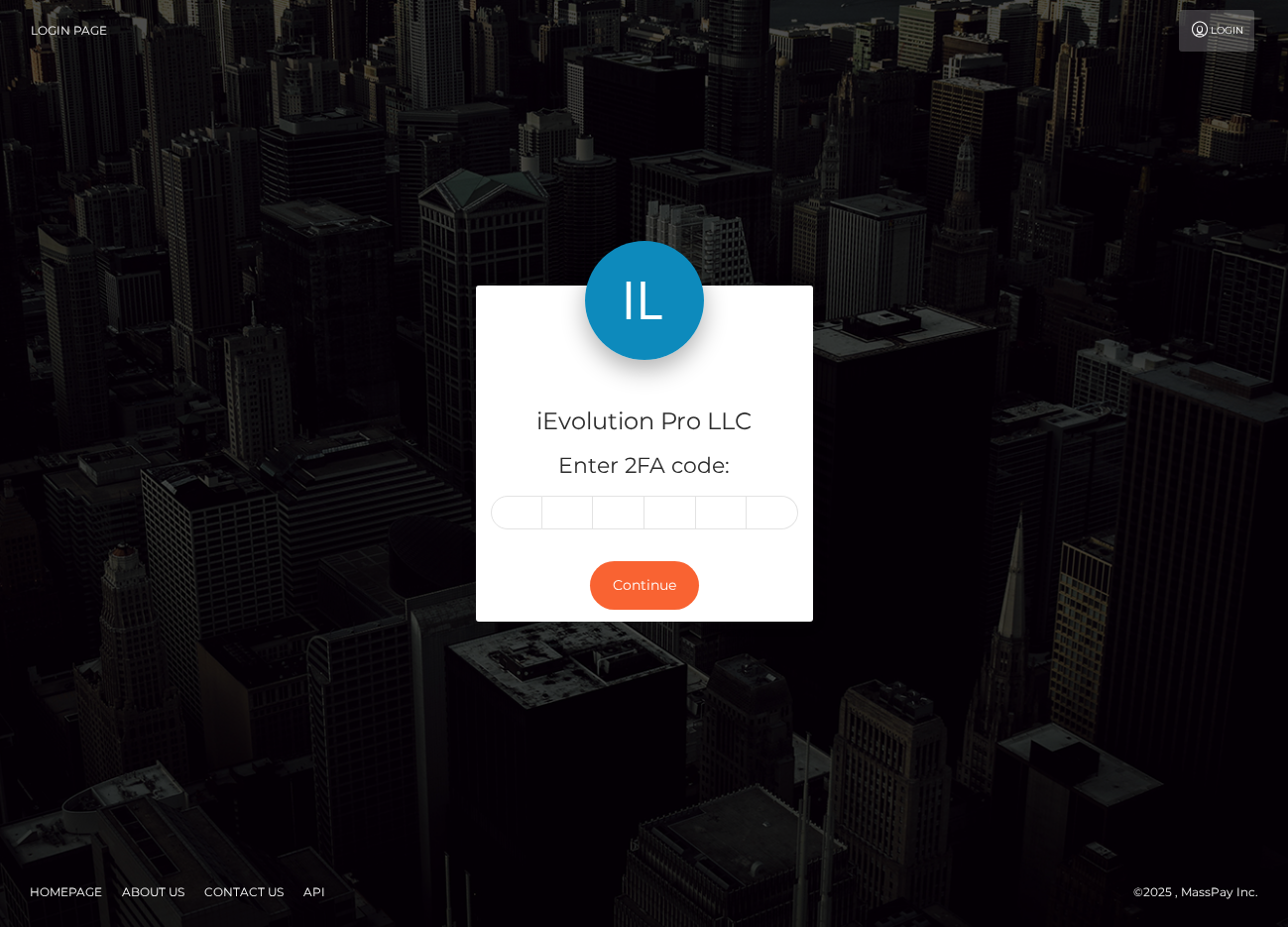 scroll, scrollTop: 0, scrollLeft: 0, axis: both 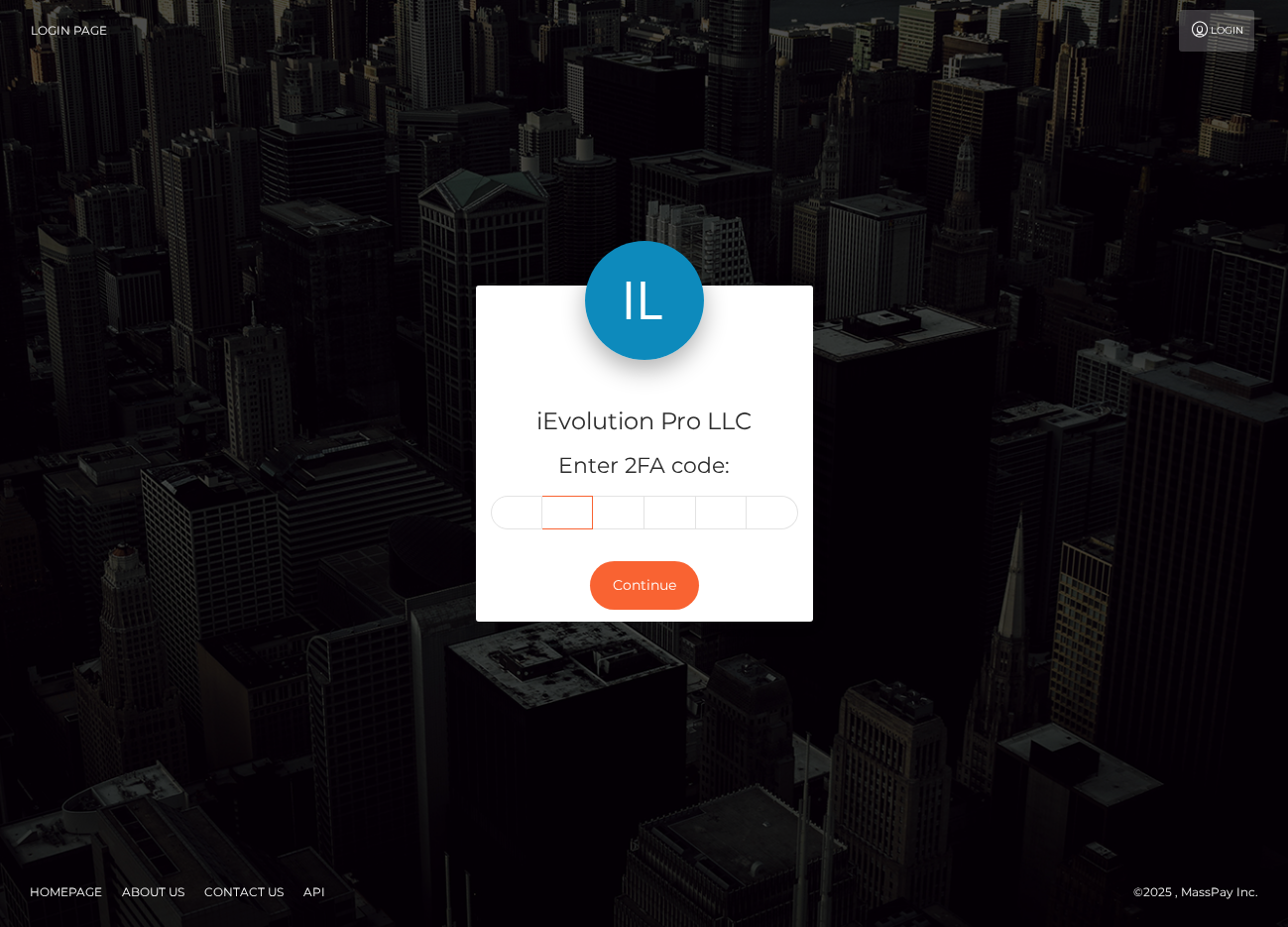 click at bounding box center [568, 513] 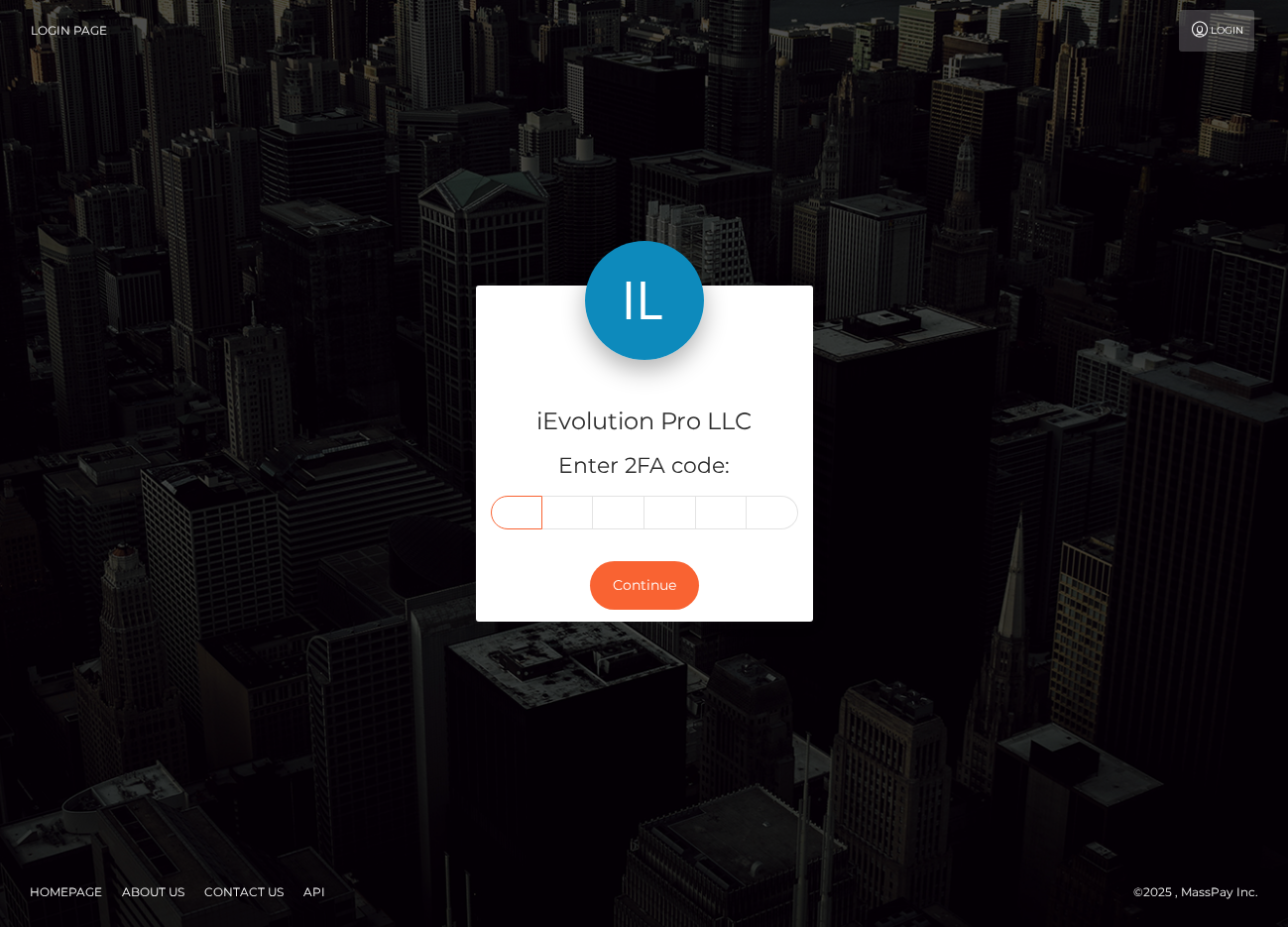 click at bounding box center [517, 513] 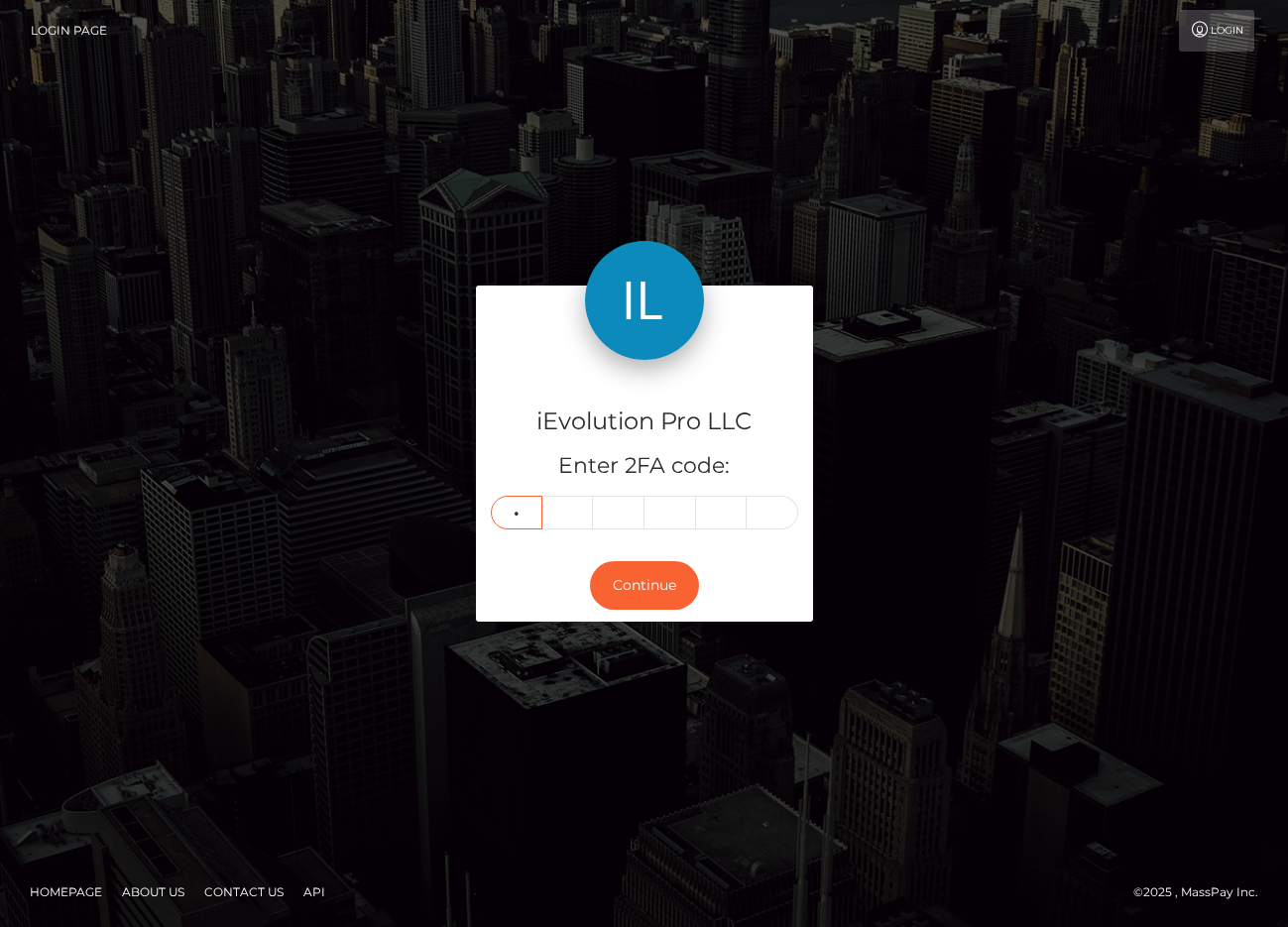 type on "5" 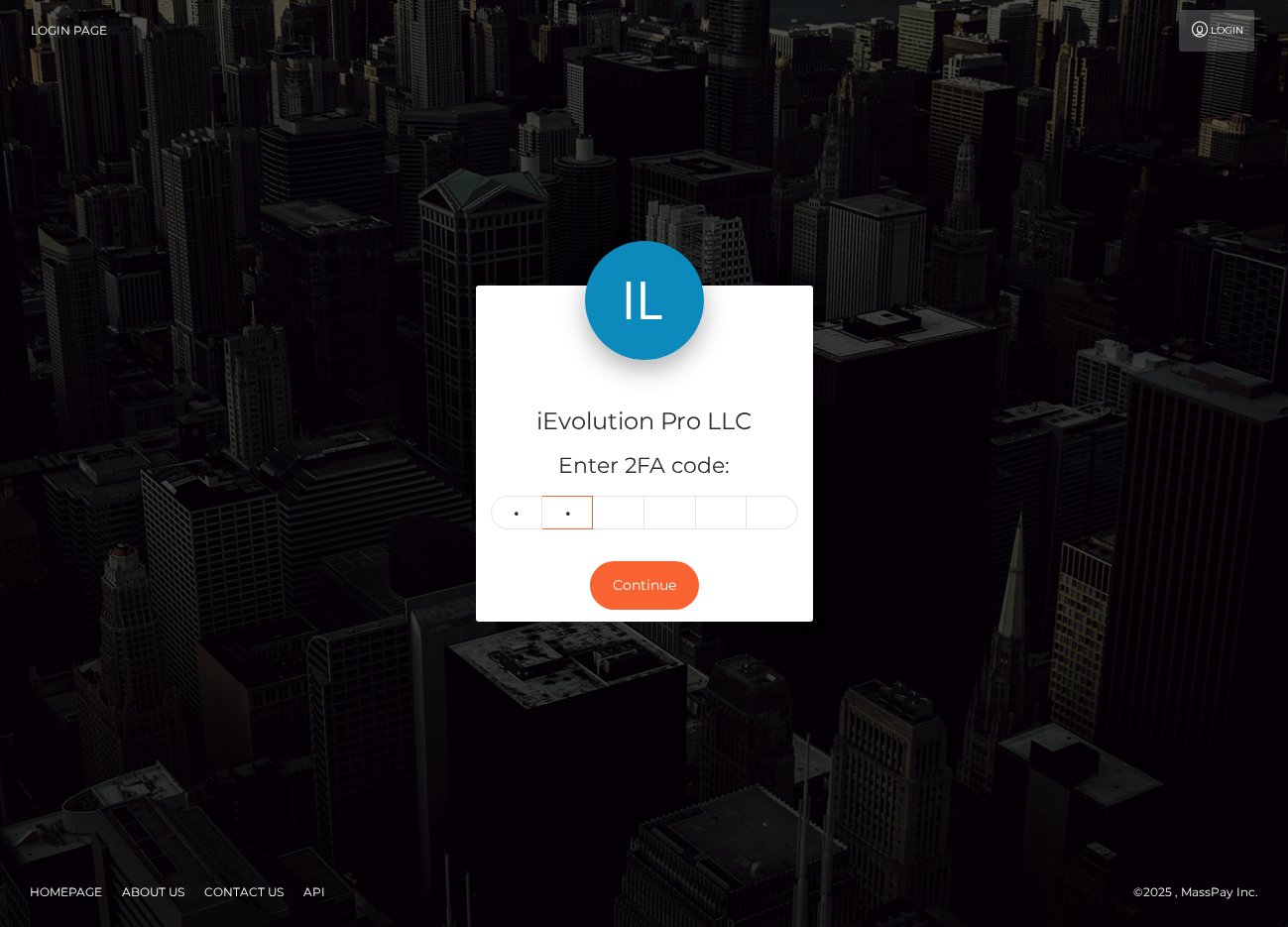 type on "1" 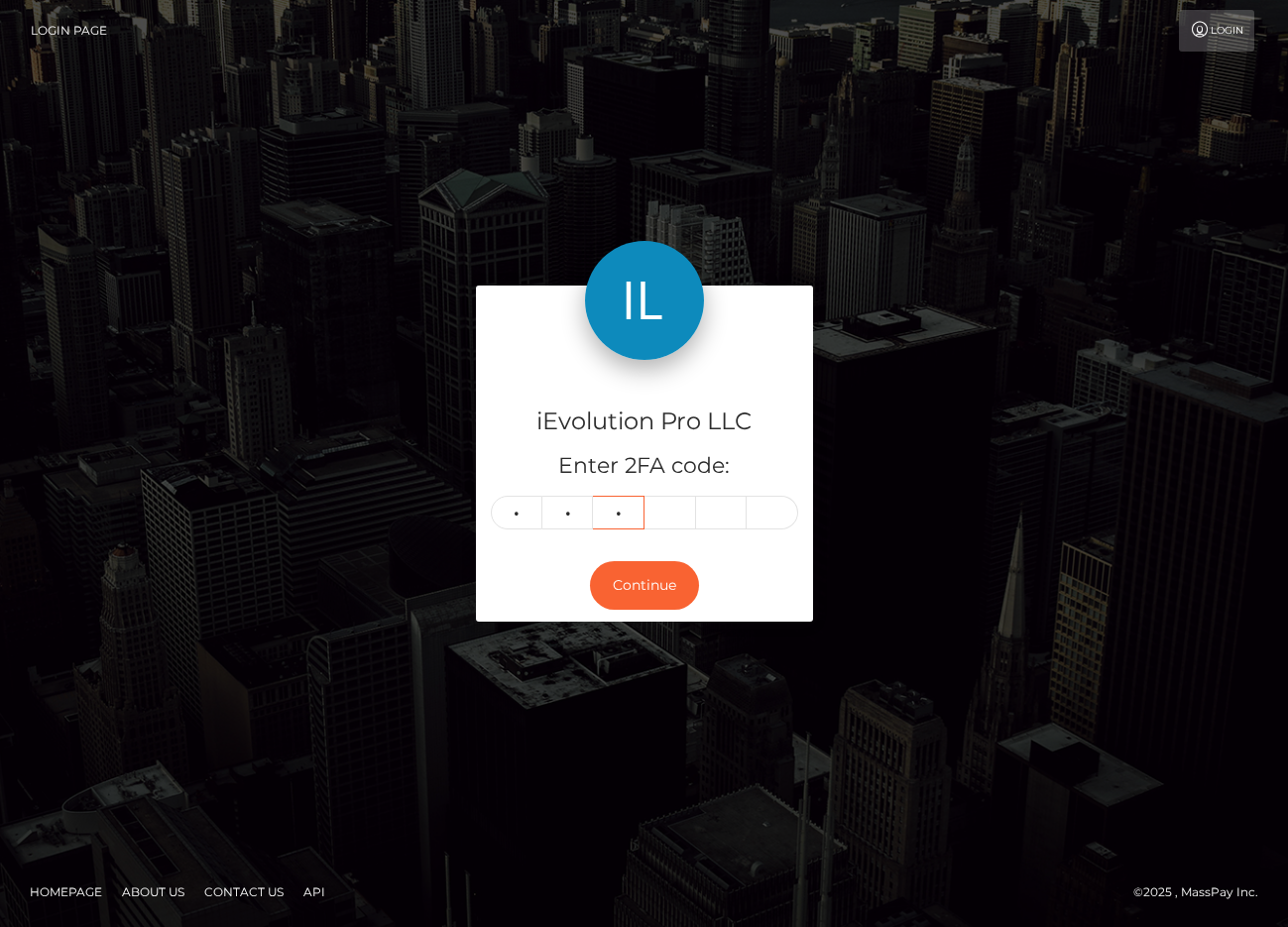 type on "4" 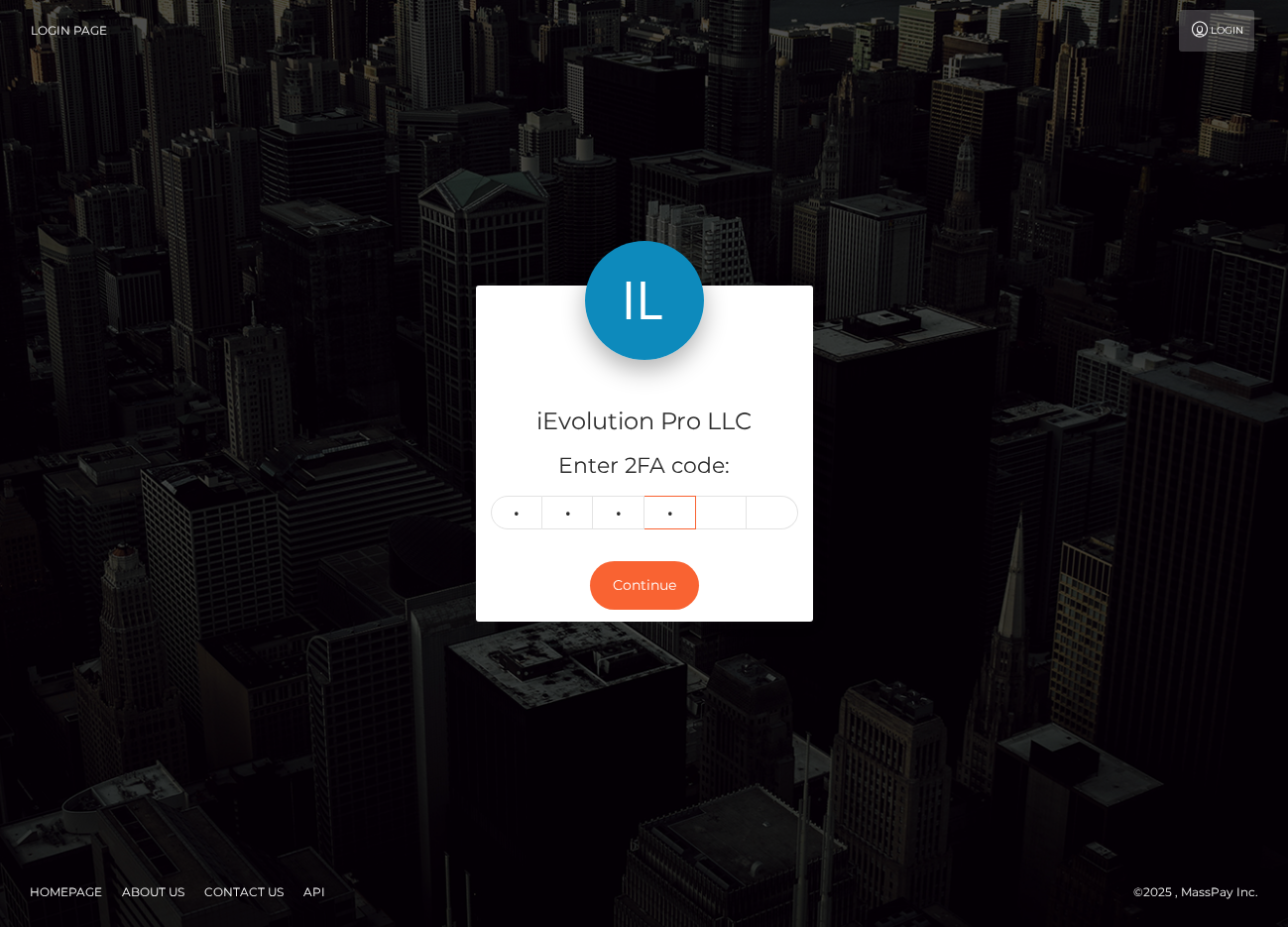 type on "0" 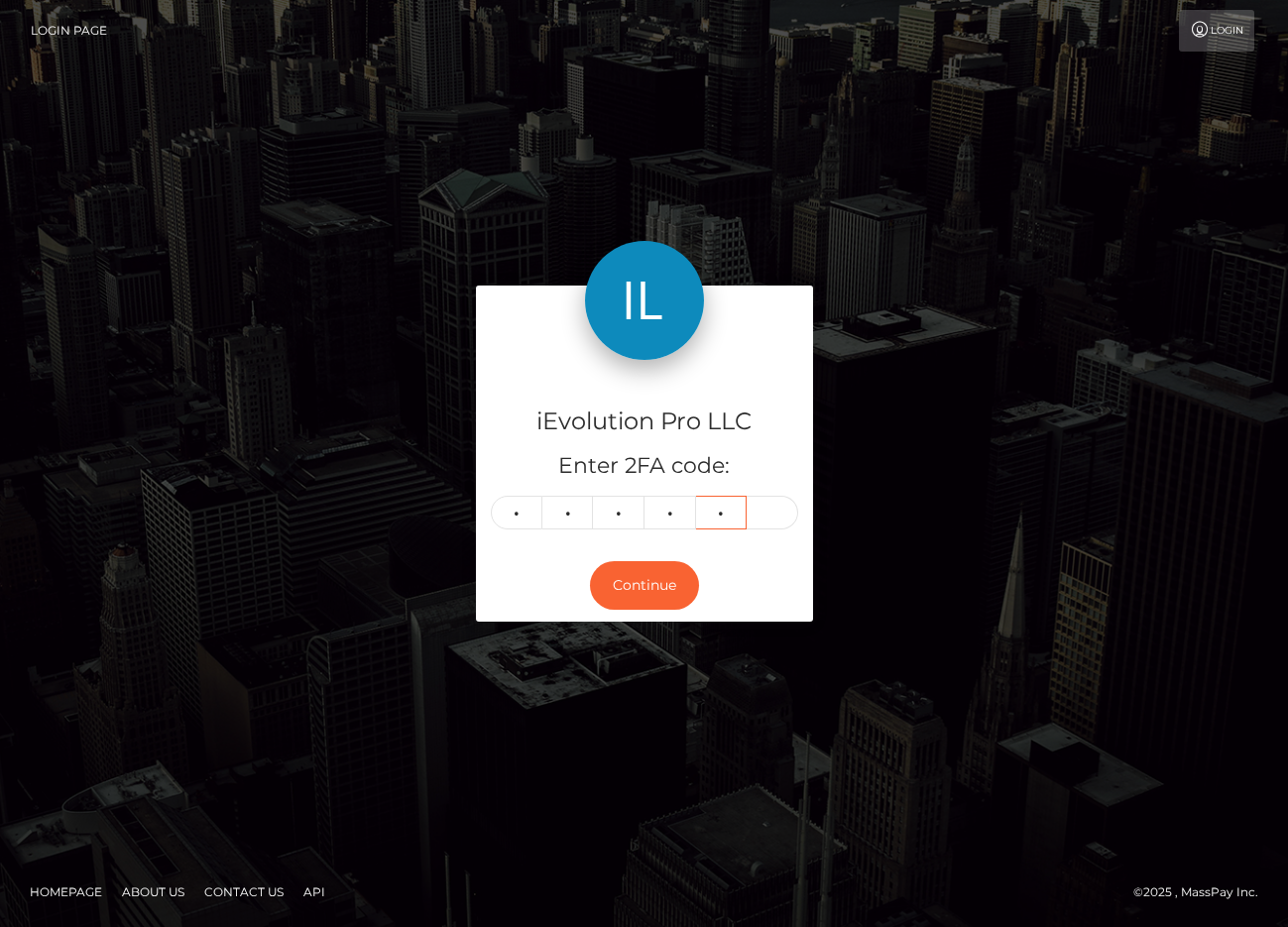 type on "0" 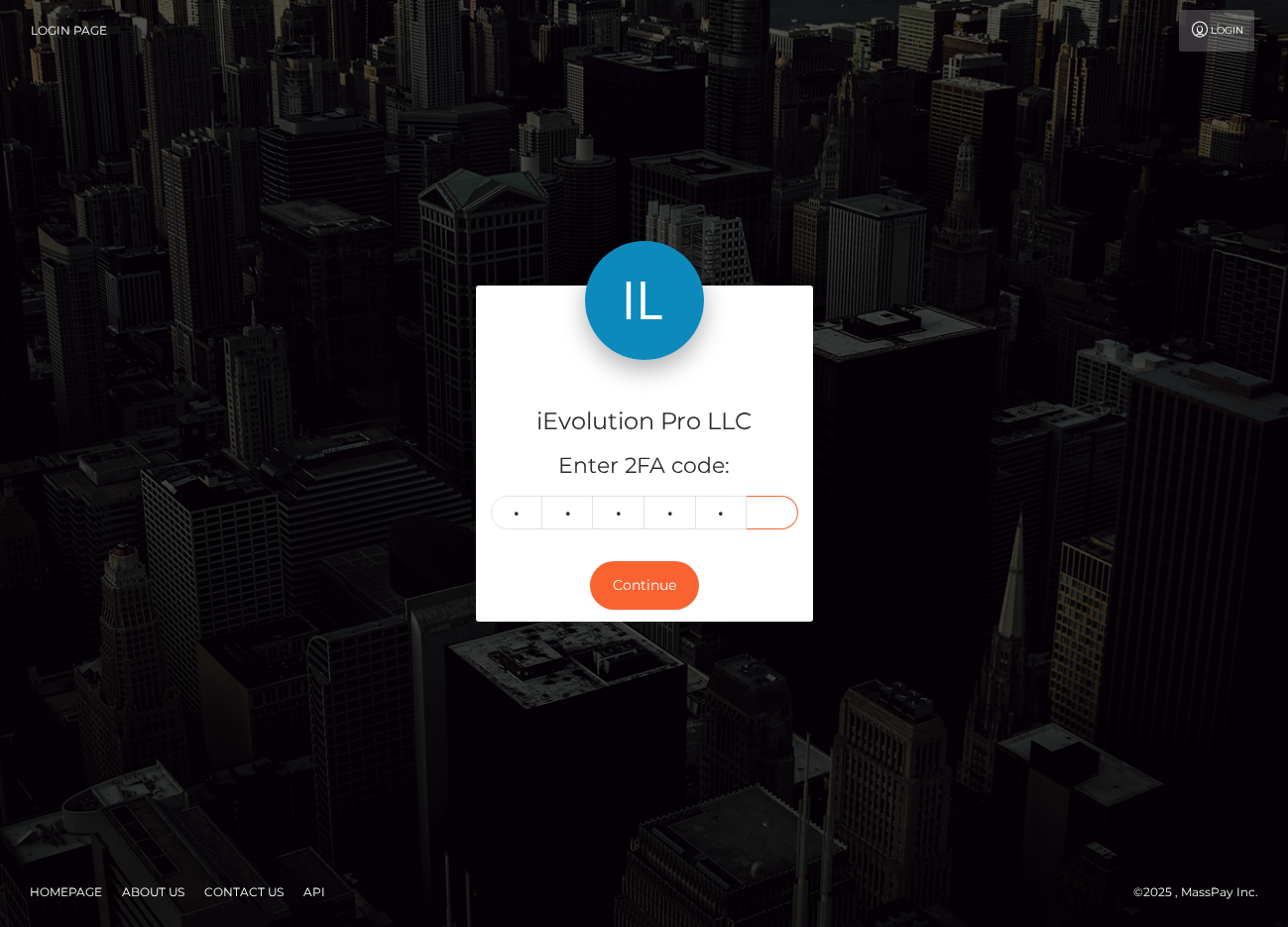 type on "2" 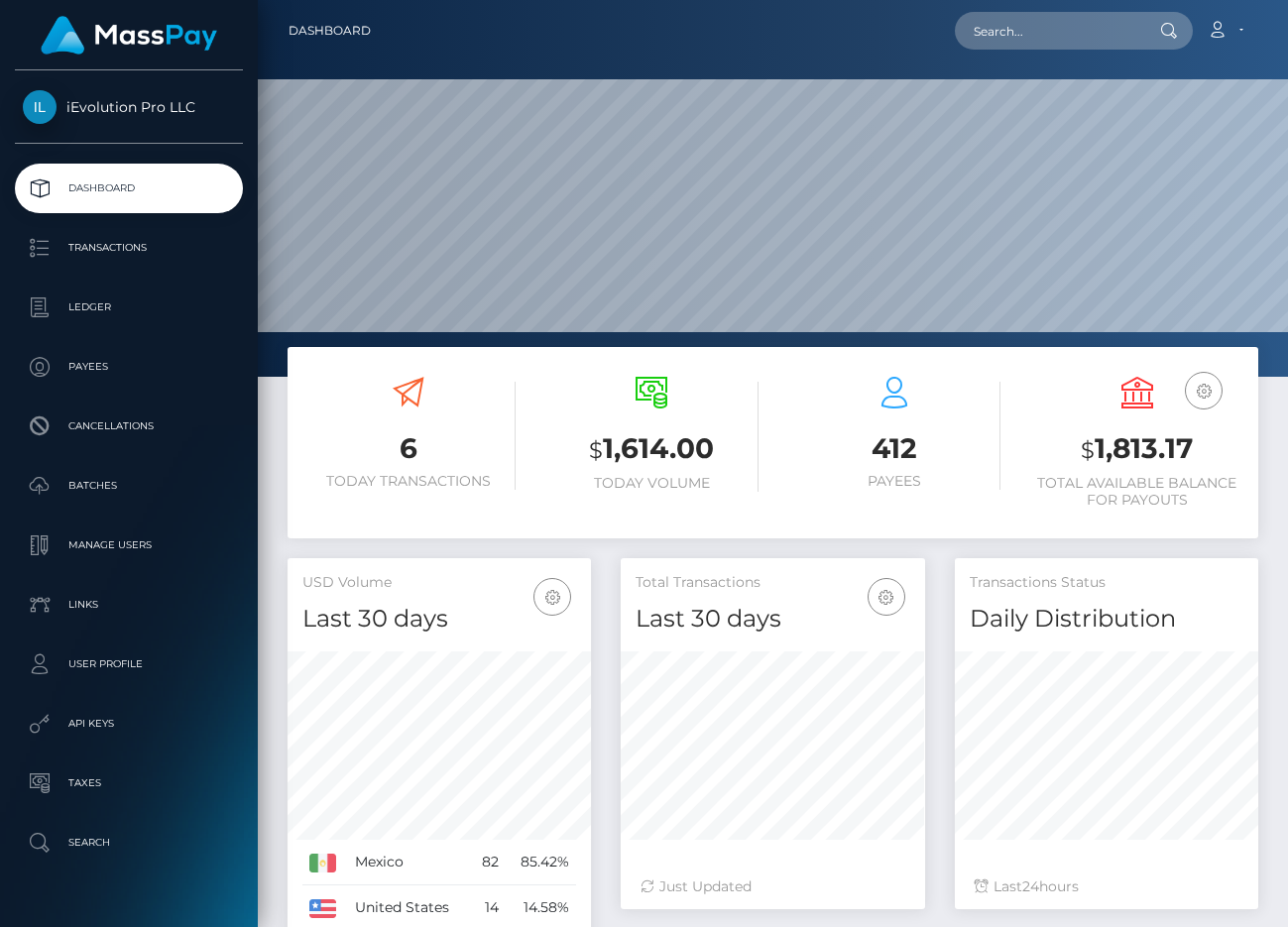 scroll, scrollTop: 0, scrollLeft: 0, axis: both 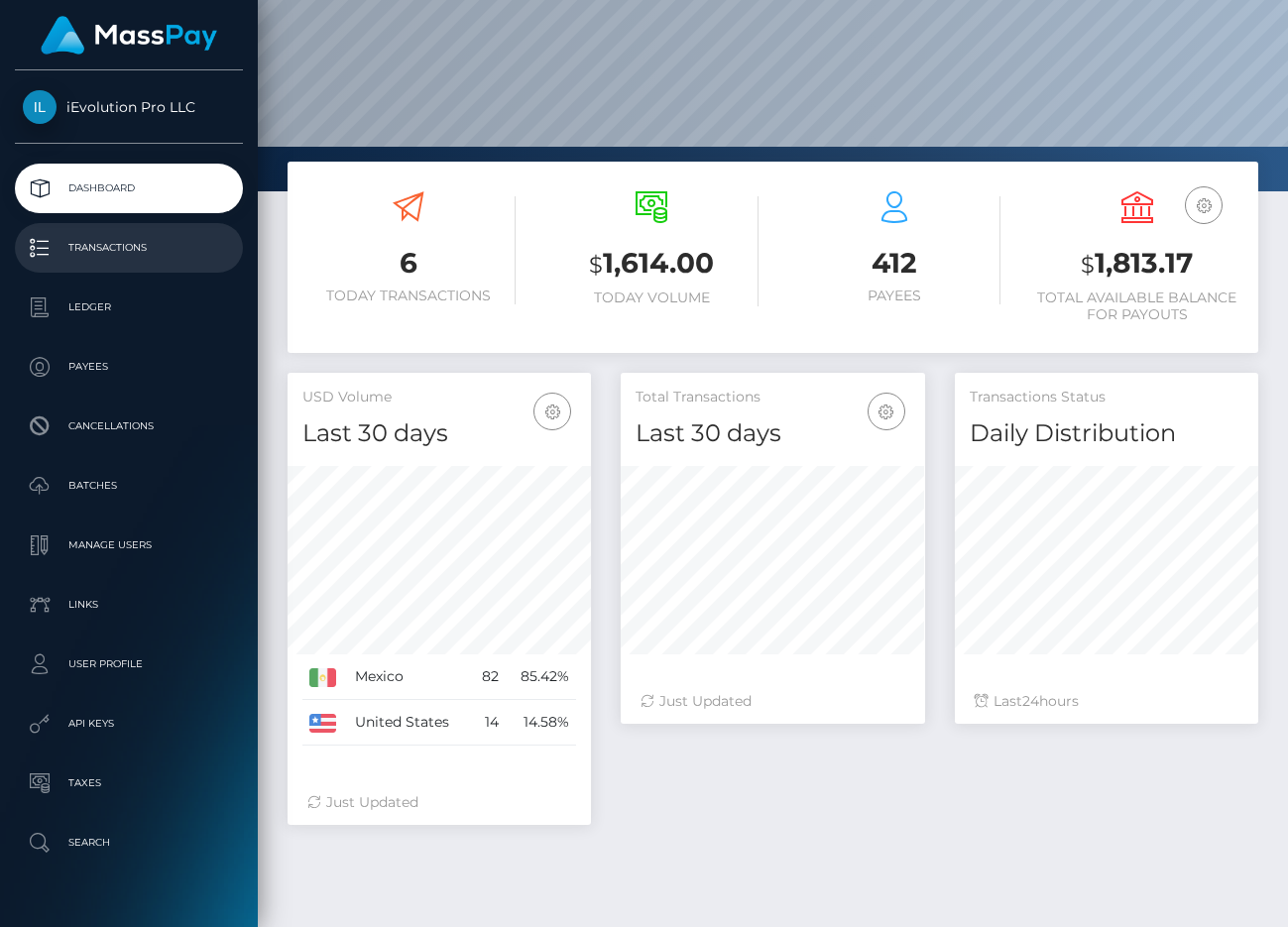 click on "Transactions" at bounding box center [129, 248] 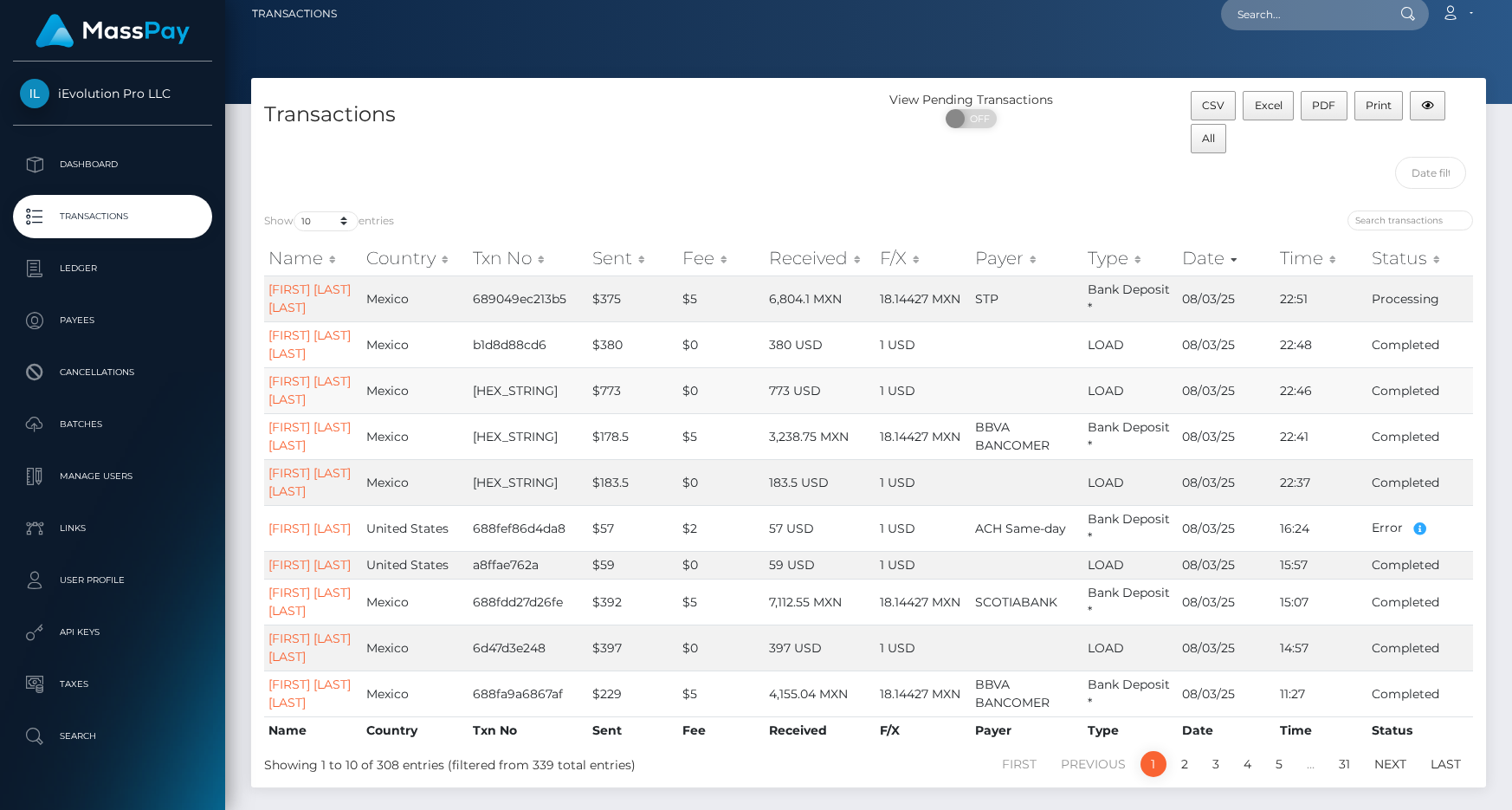 scroll, scrollTop: 15, scrollLeft: 0, axis: vertical 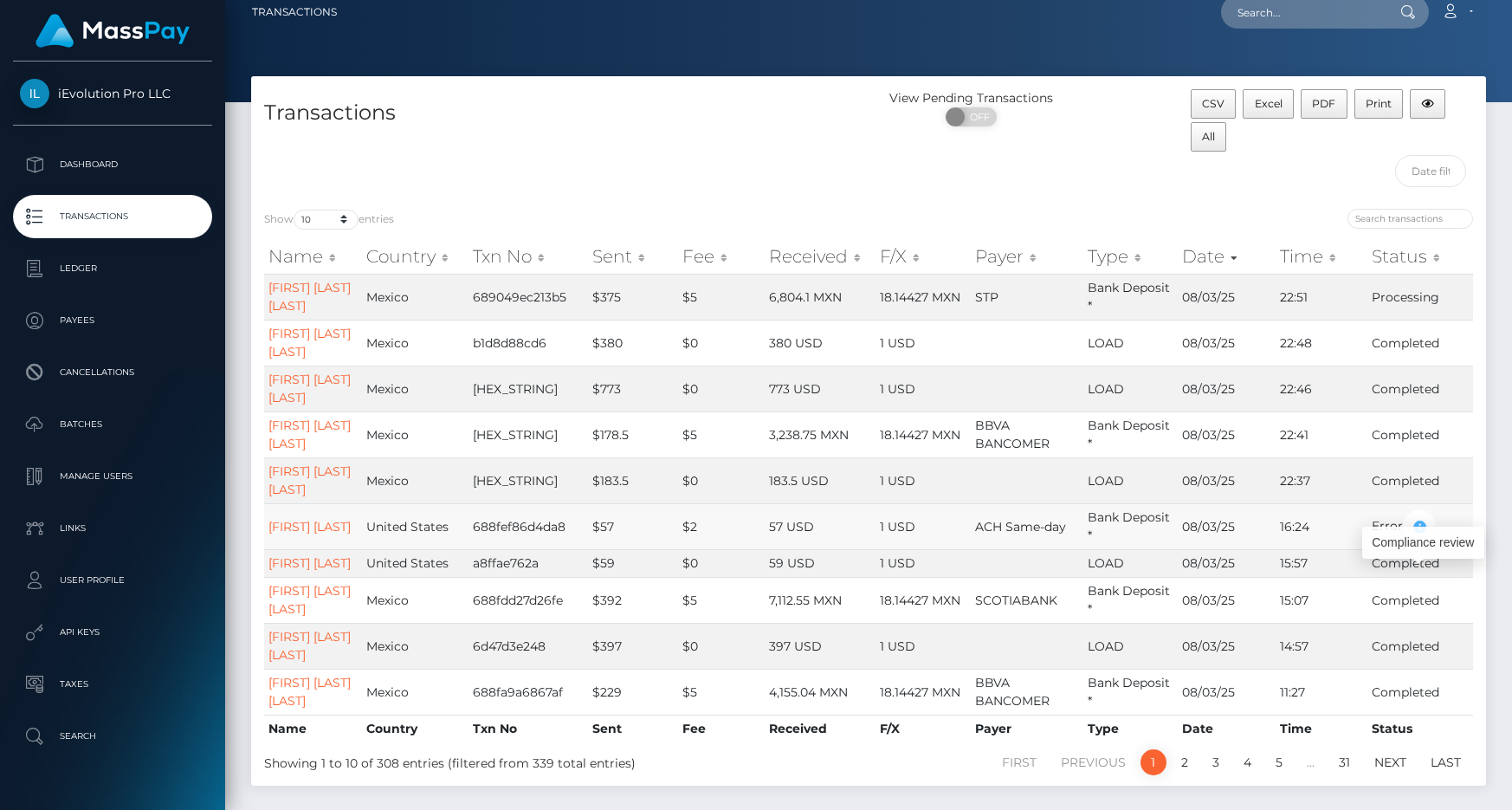 click at bounding box center (1419, 527) 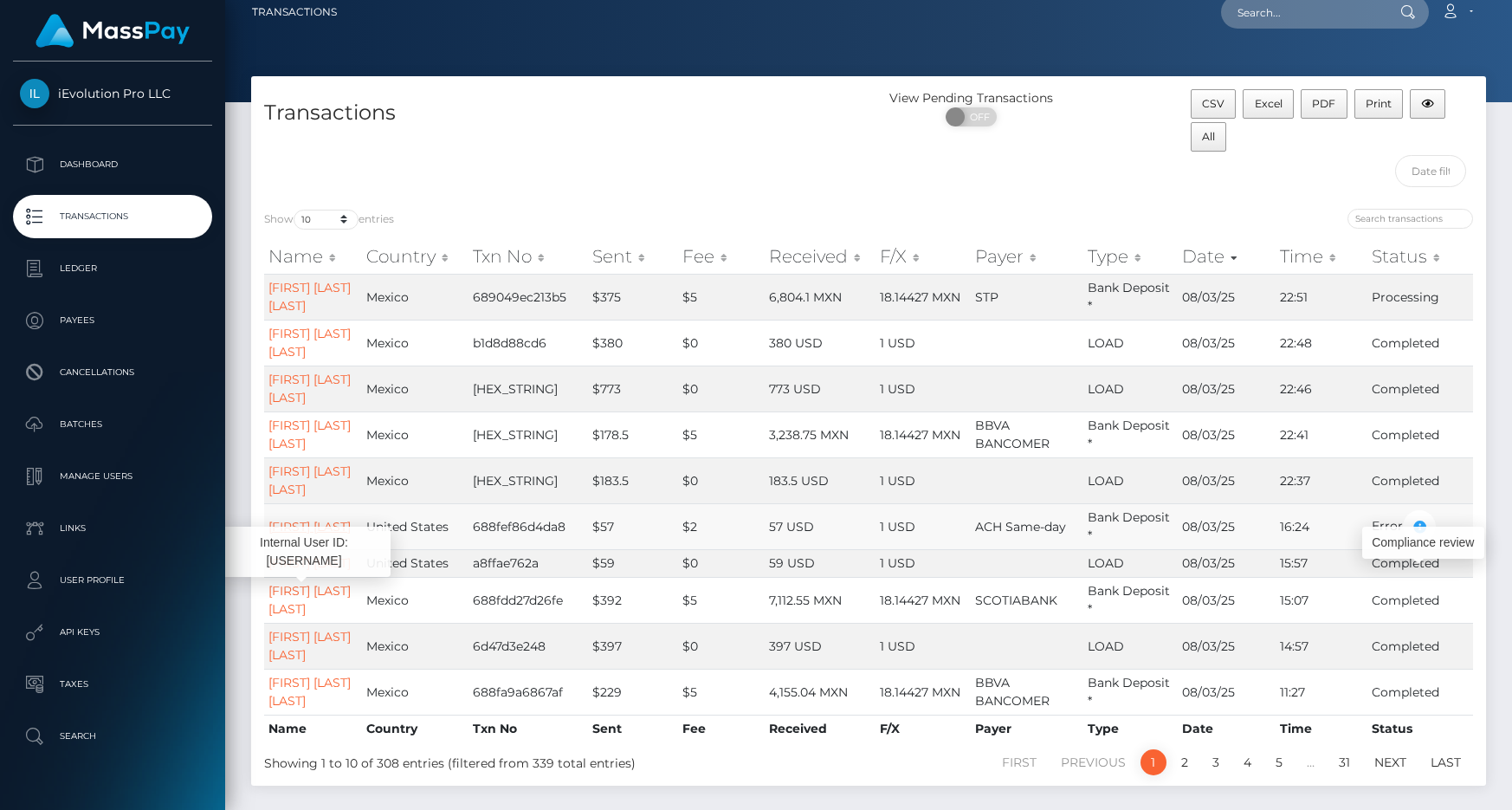click on "Miguel  Hernández" at bounding box center [309, 527] 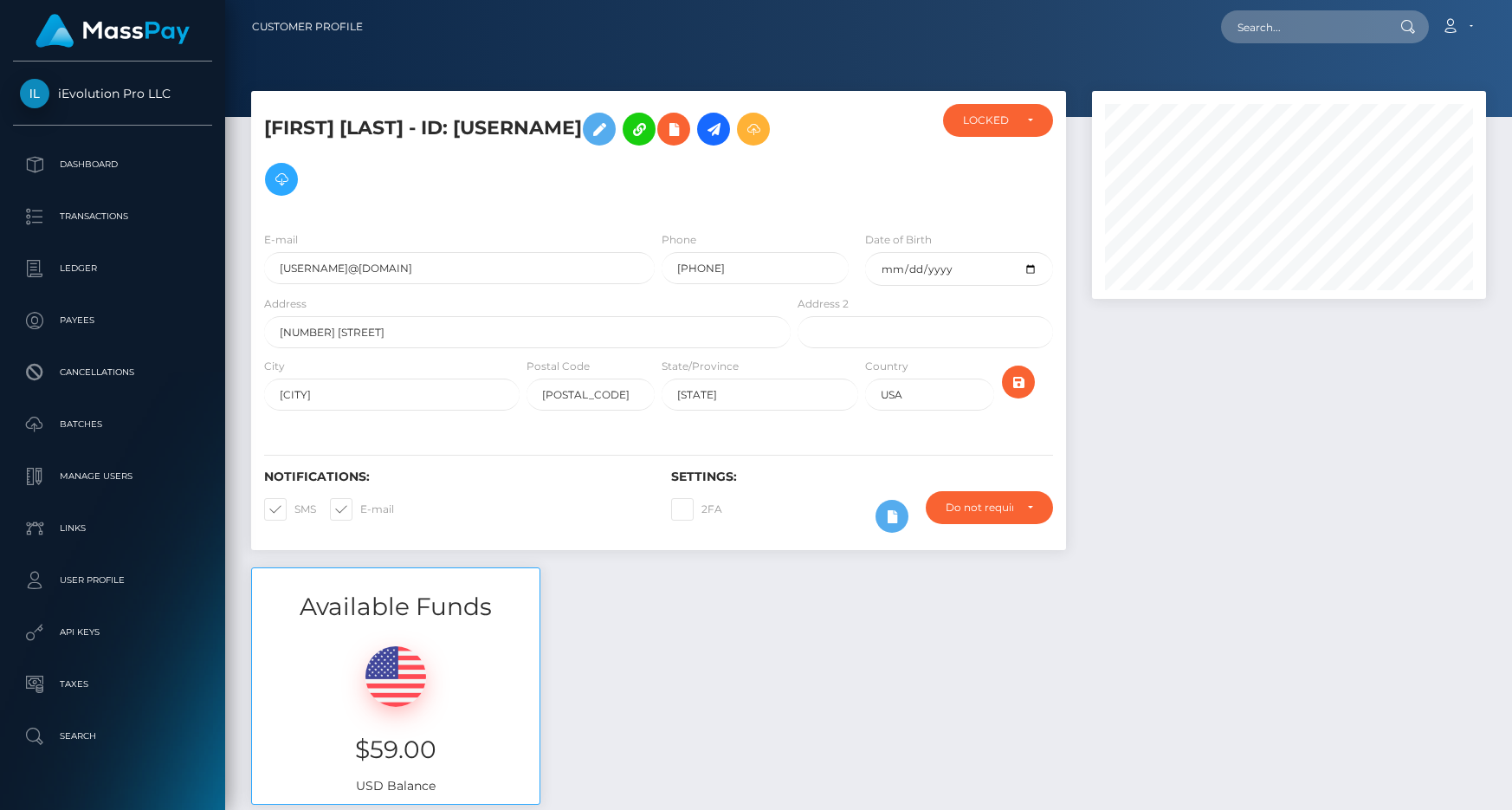 scroll, scrollTop: 0, scrollLeft: 0, axis: both 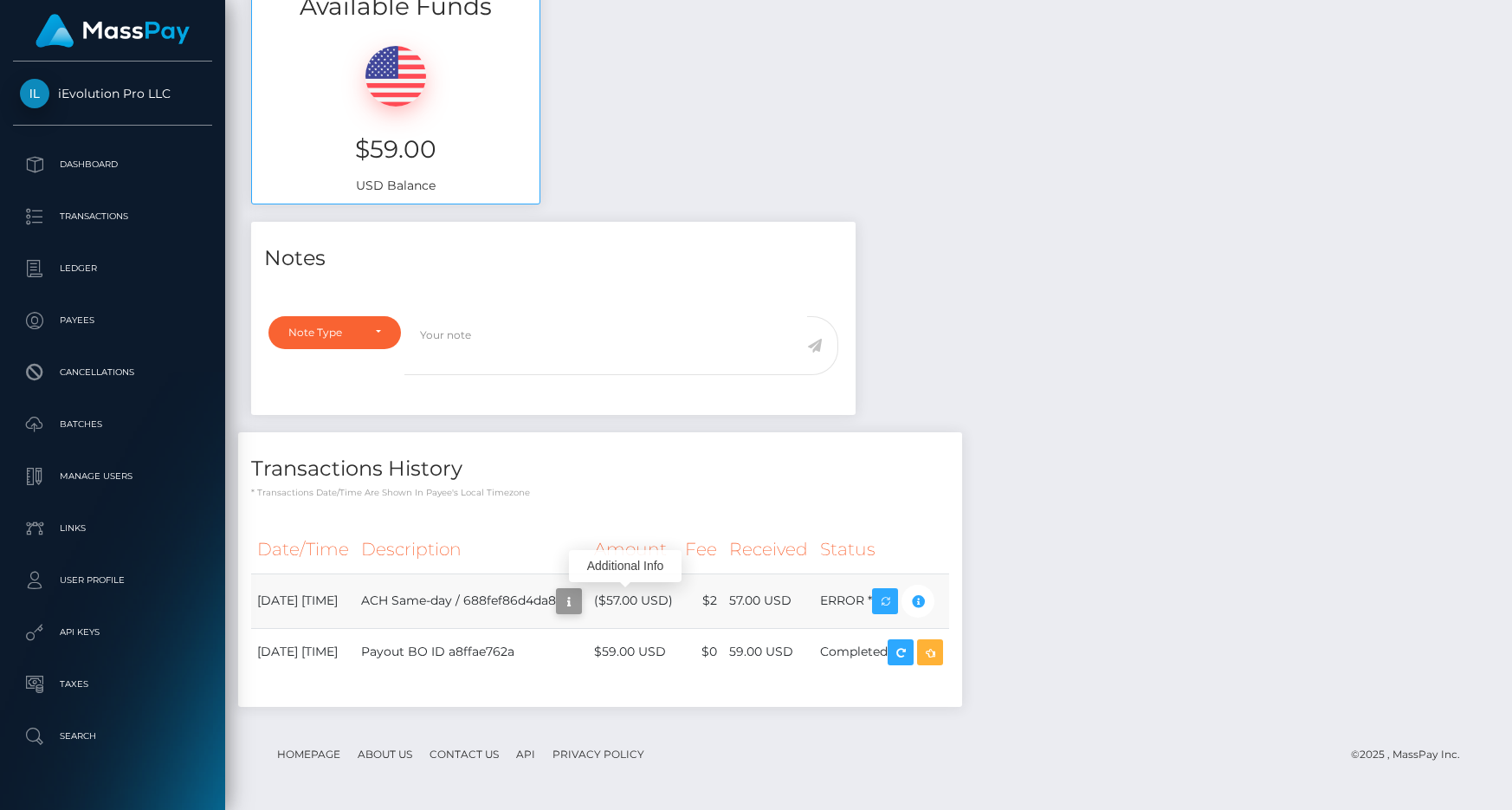 click at bounding box center [569, 601] 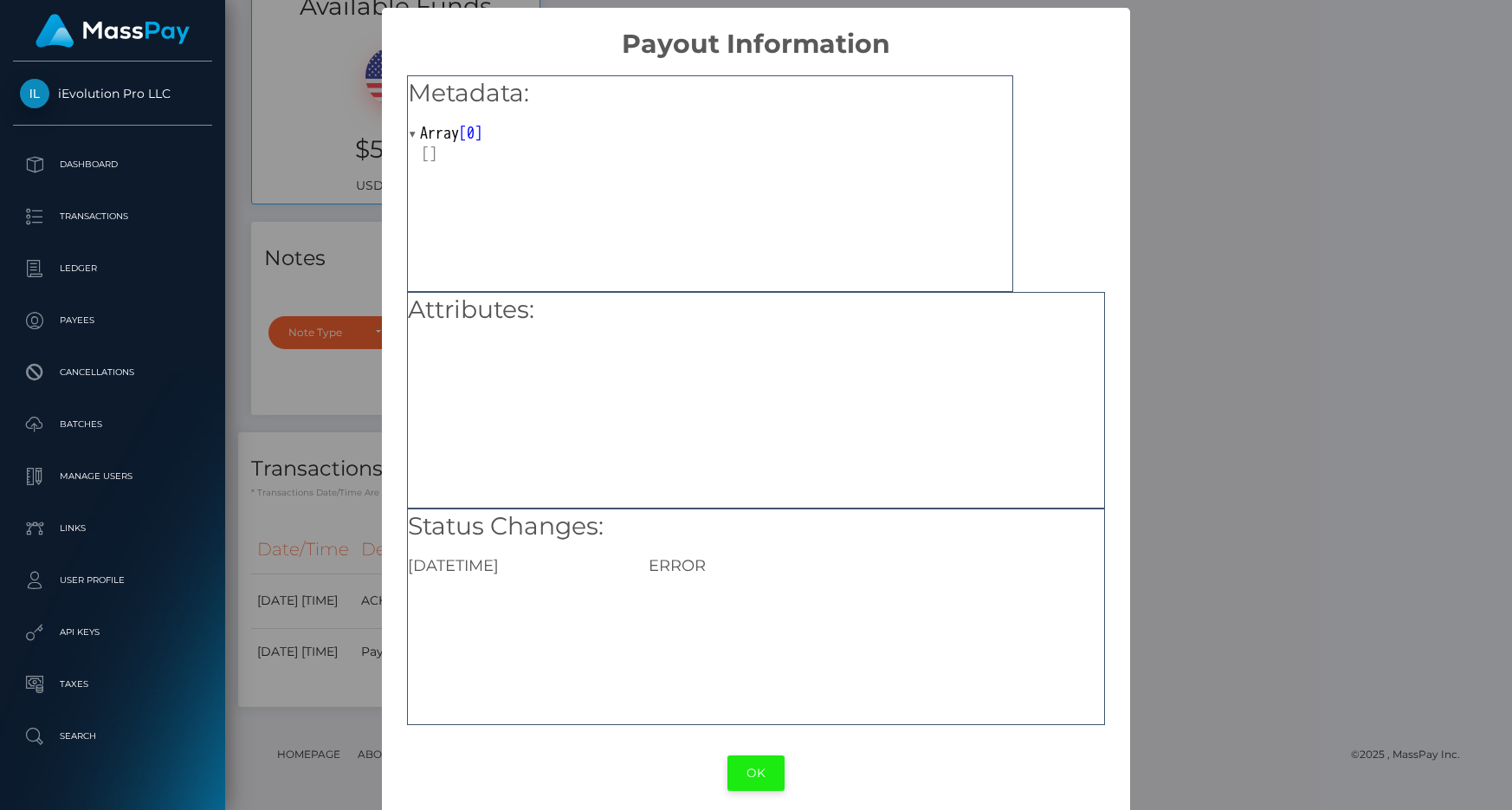 click on "OK" at bounding box center [756, 773] 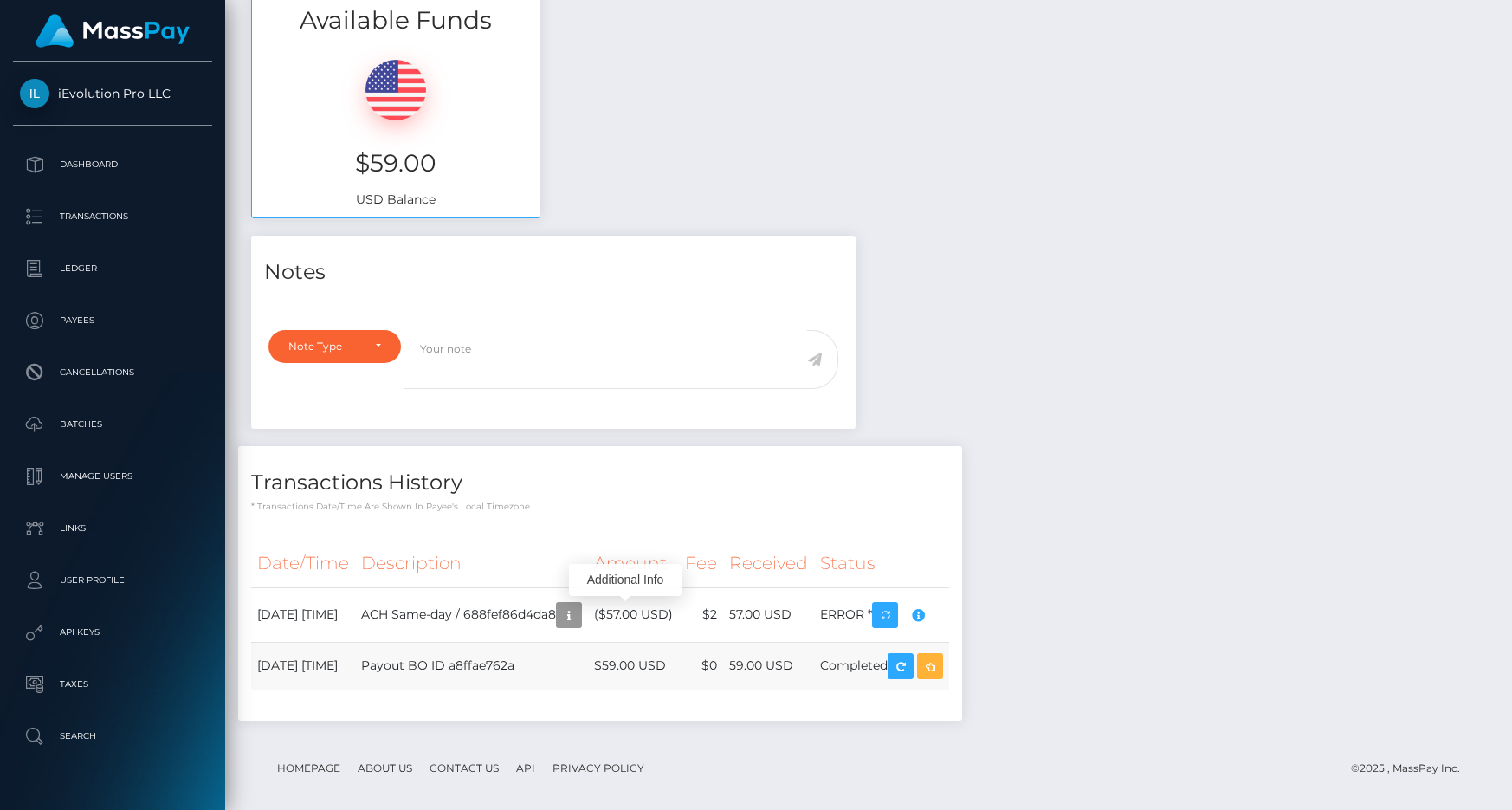 scroll, scrollTop: 585, scrollLeft: 0, axis: vertical 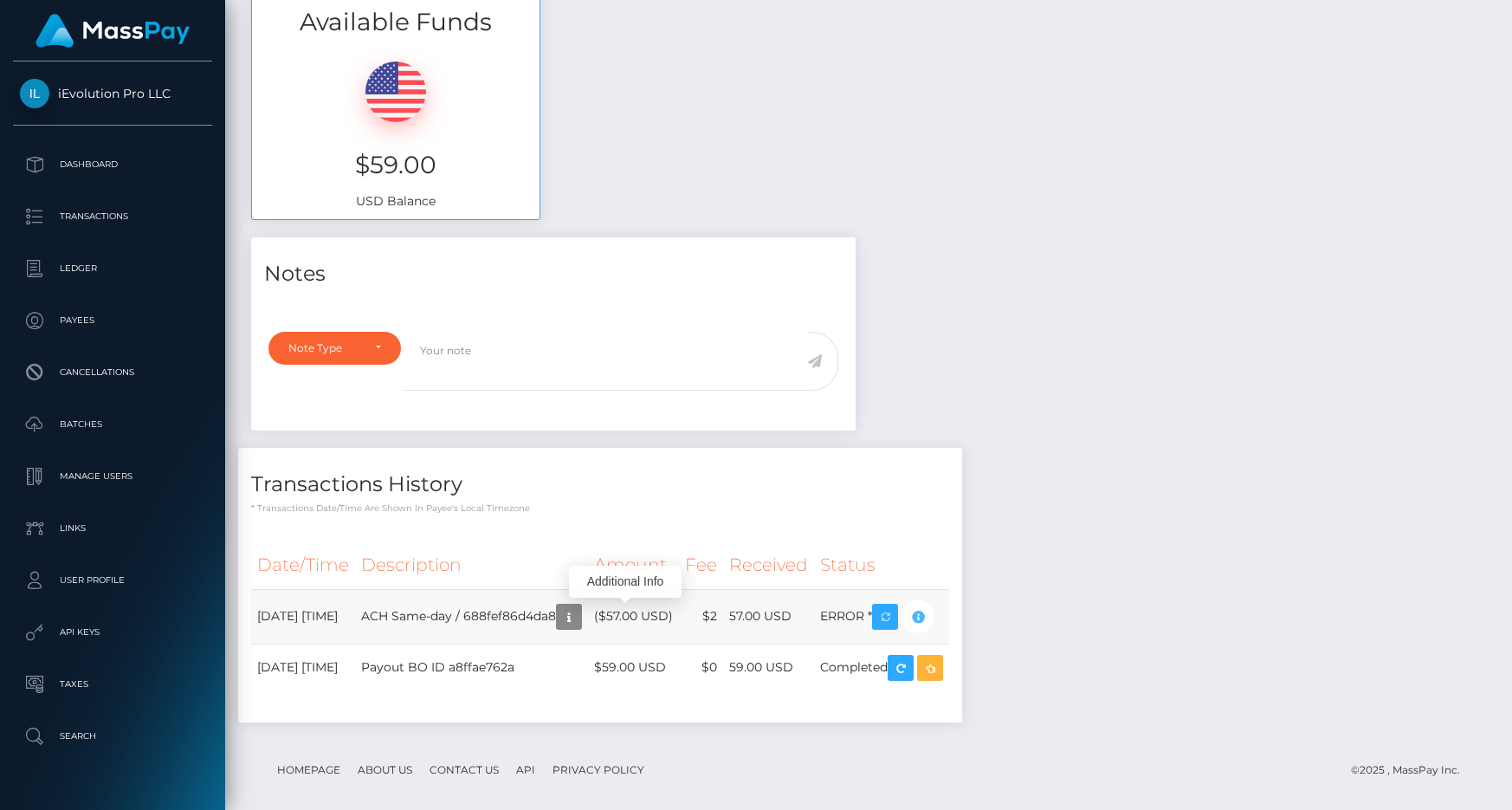 click at bounding box center [918, 617] 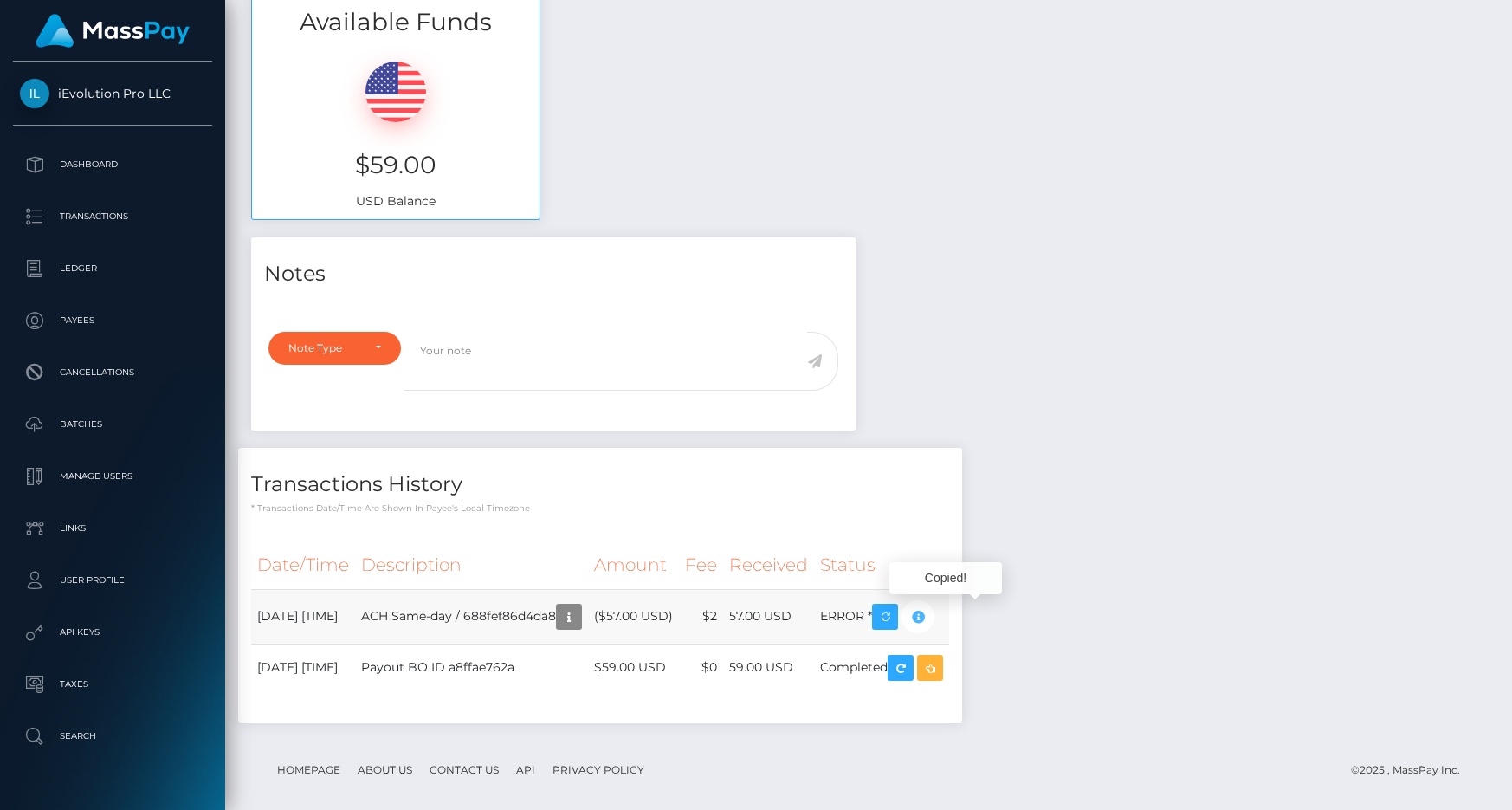 click at bounding box center [918, 617] 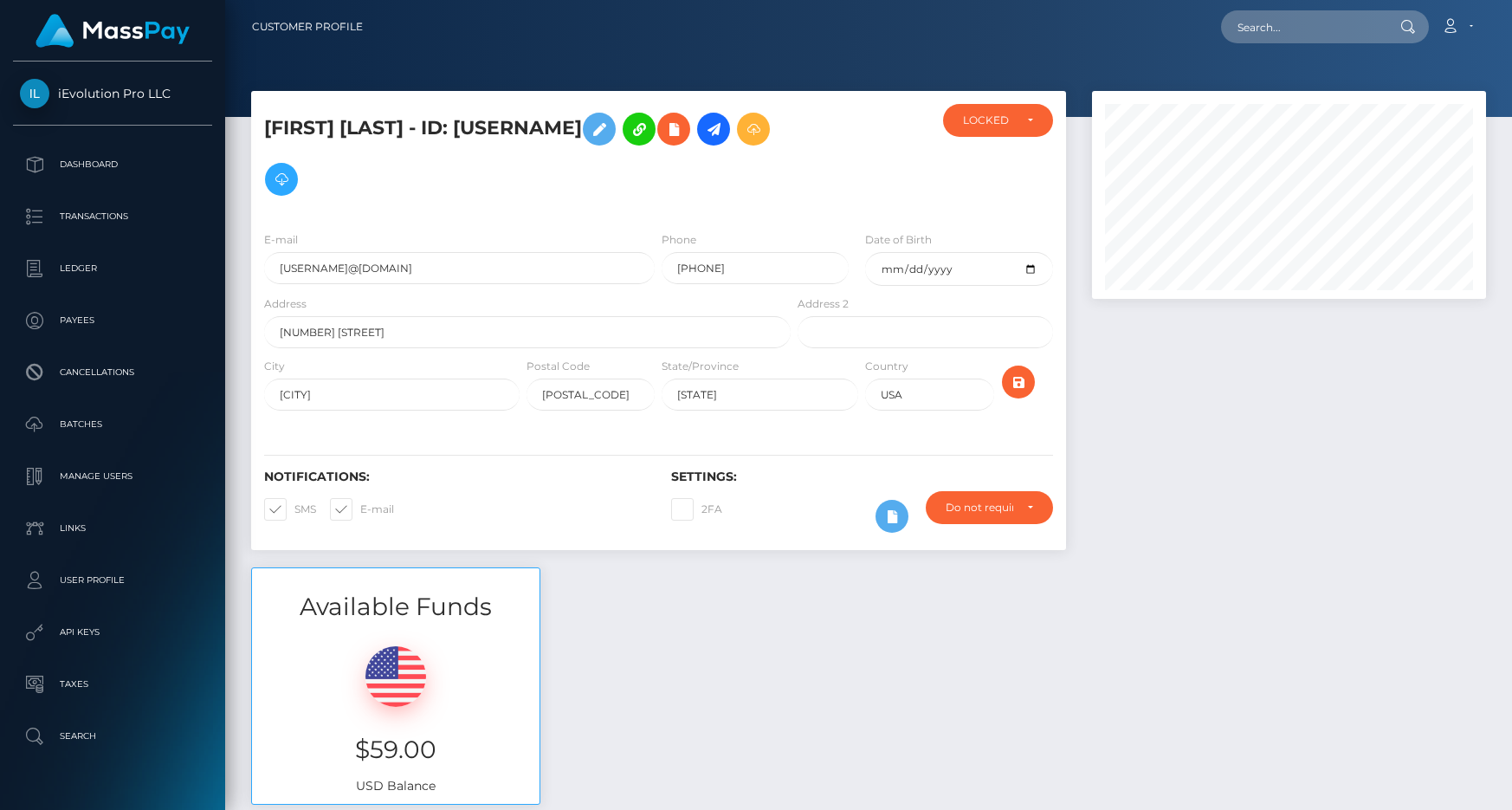 scroll, scrollTop: 600, scrollLeft: 0, axis: vertical 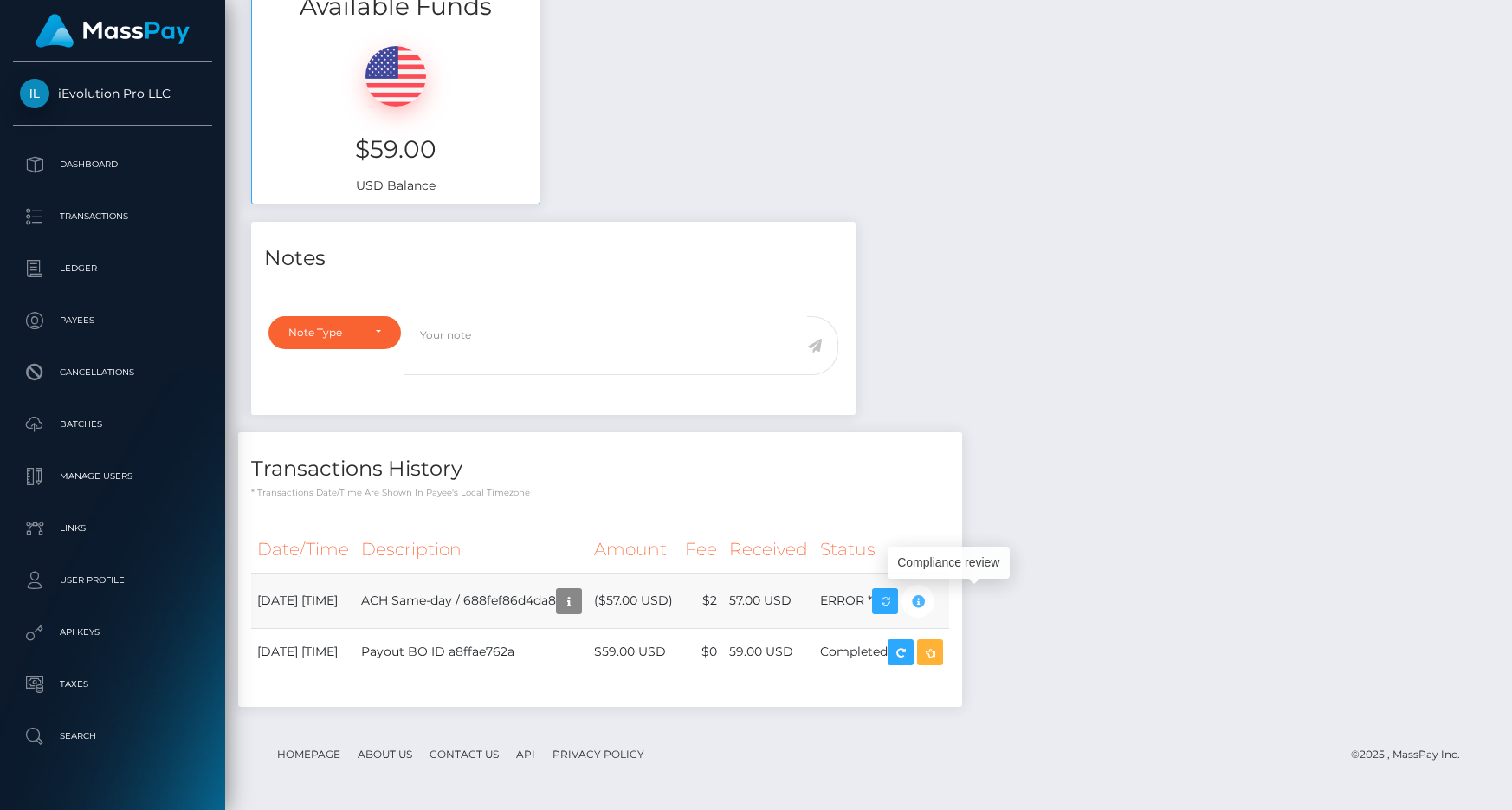 click at bounding box center [918, 601] 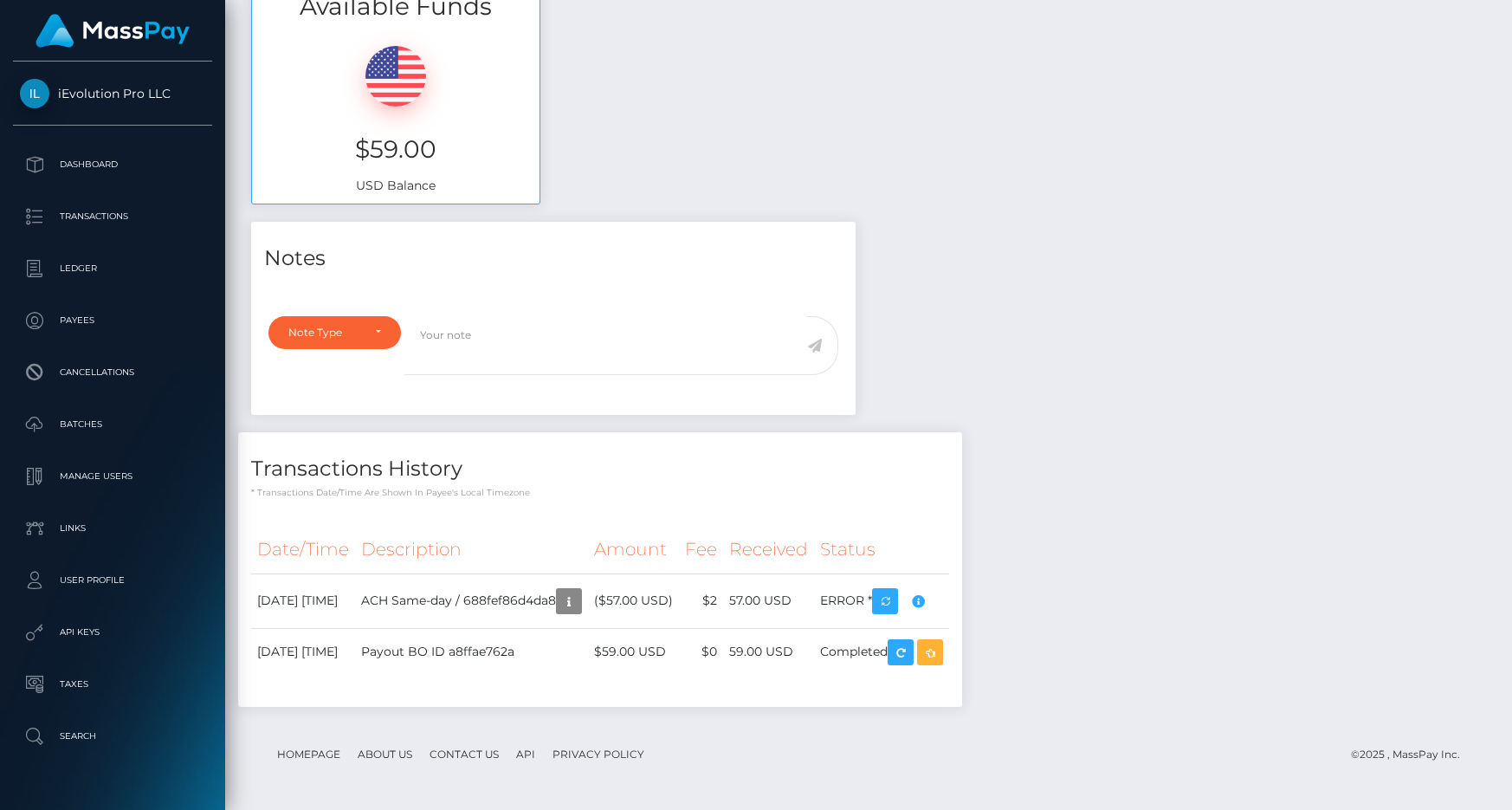 click on "Transactions History
* Transactions date/time are shown in payee's local timezone" at bounding box center [600, 465] 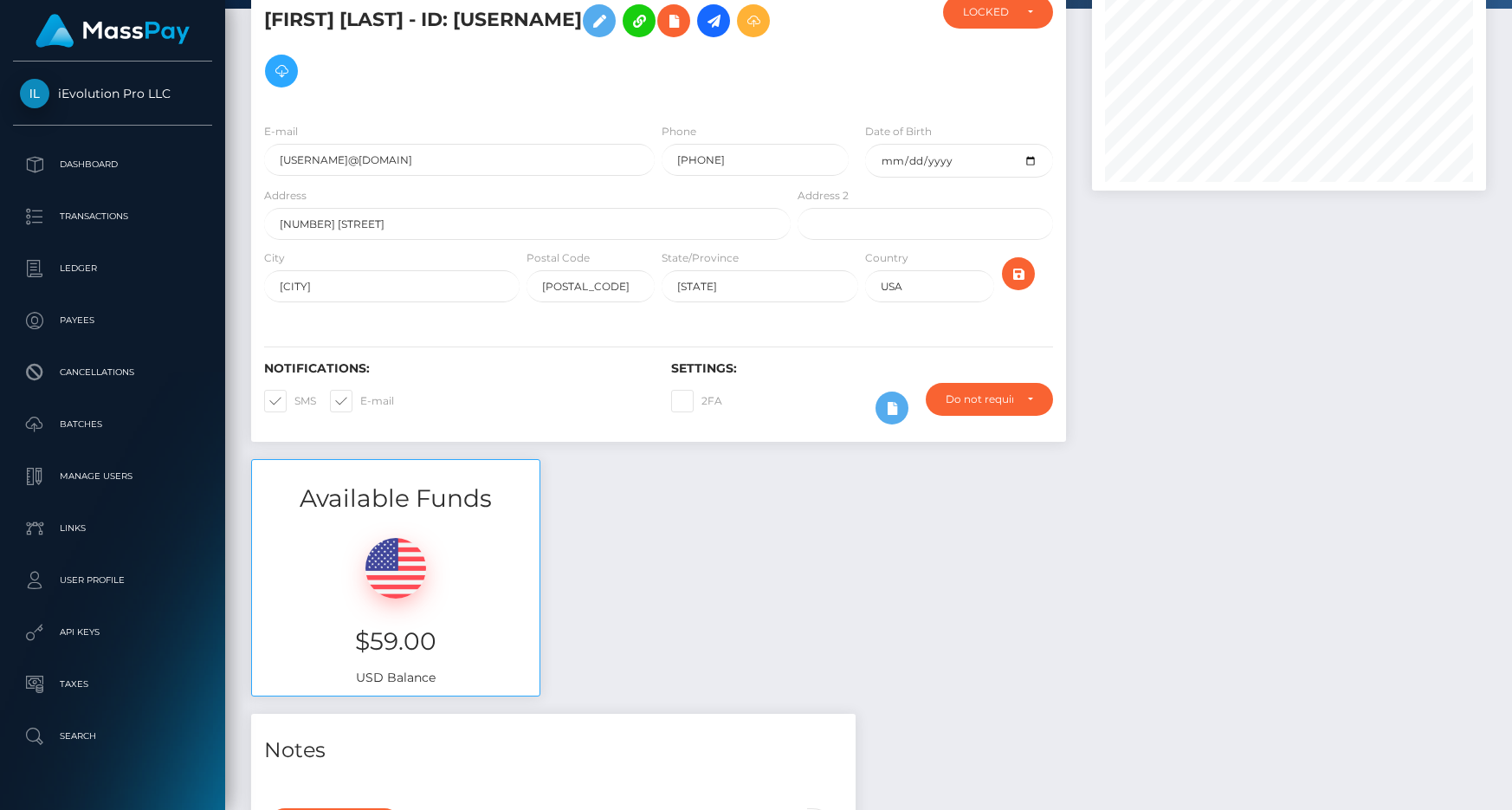 scroll, scrollTop: 0, scrollLeft: 0, axis: both 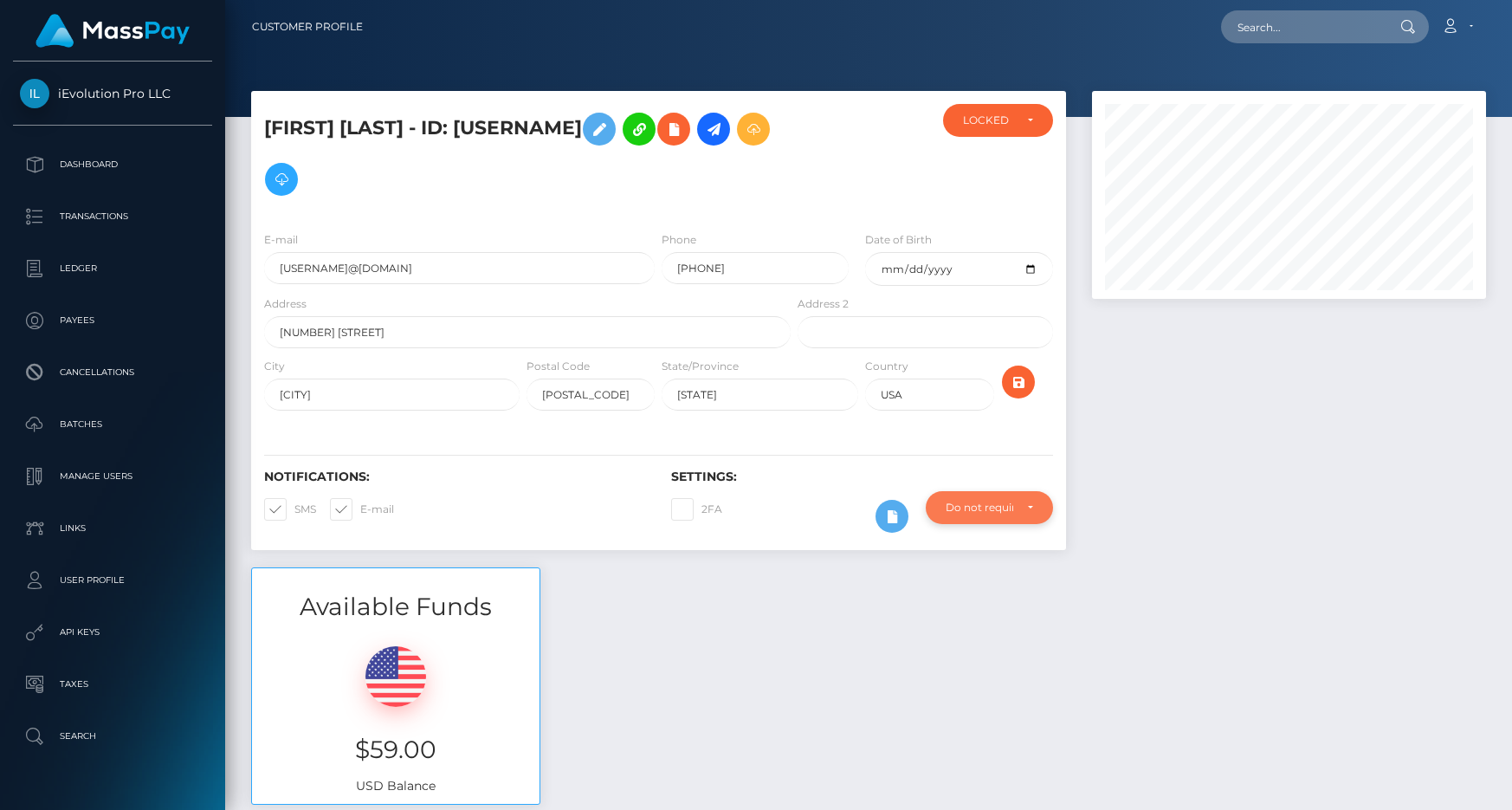 click on "Do
not
require" at bounding box center (989, 508) 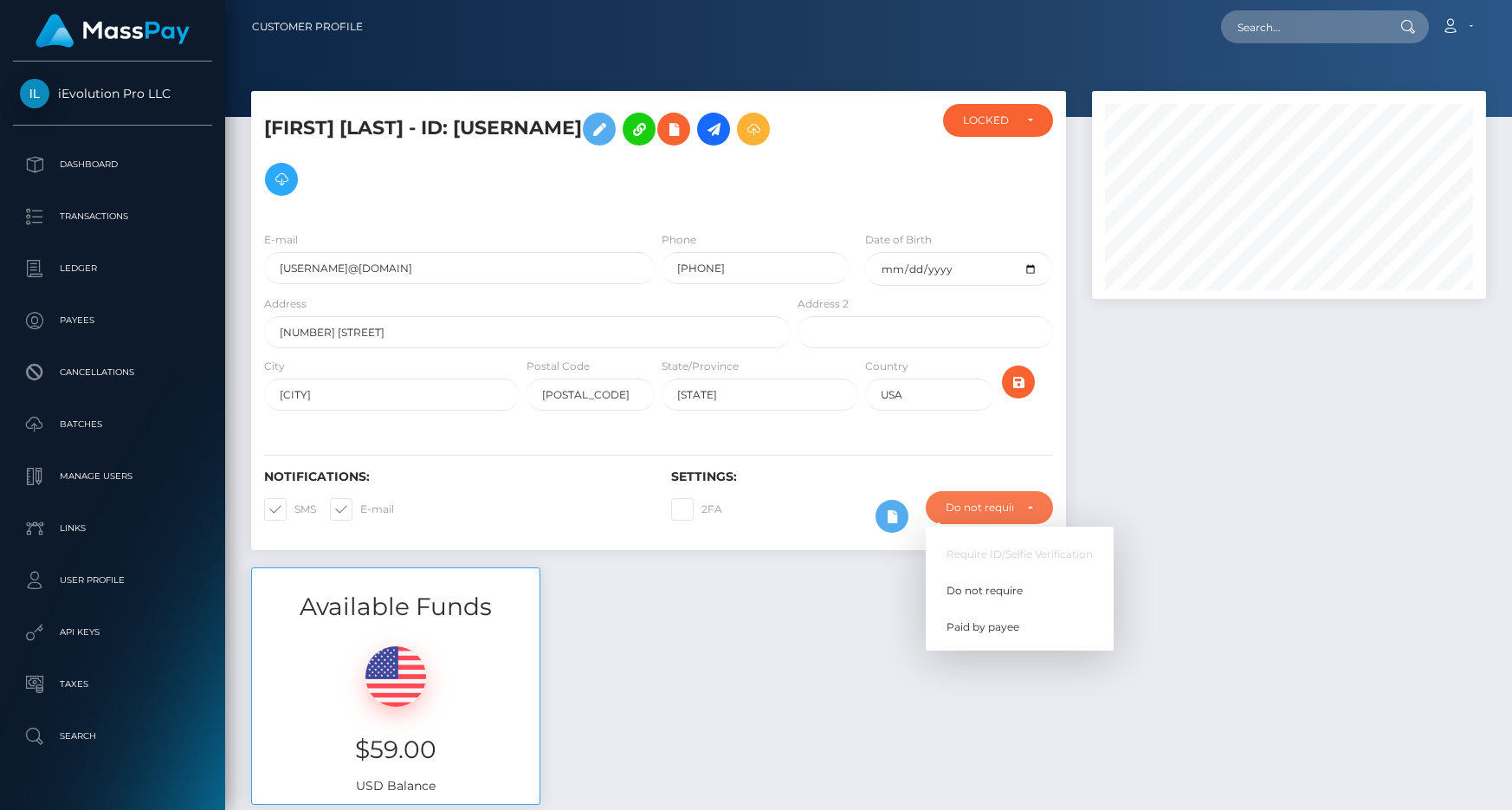click at bounding box center [1289, 329] 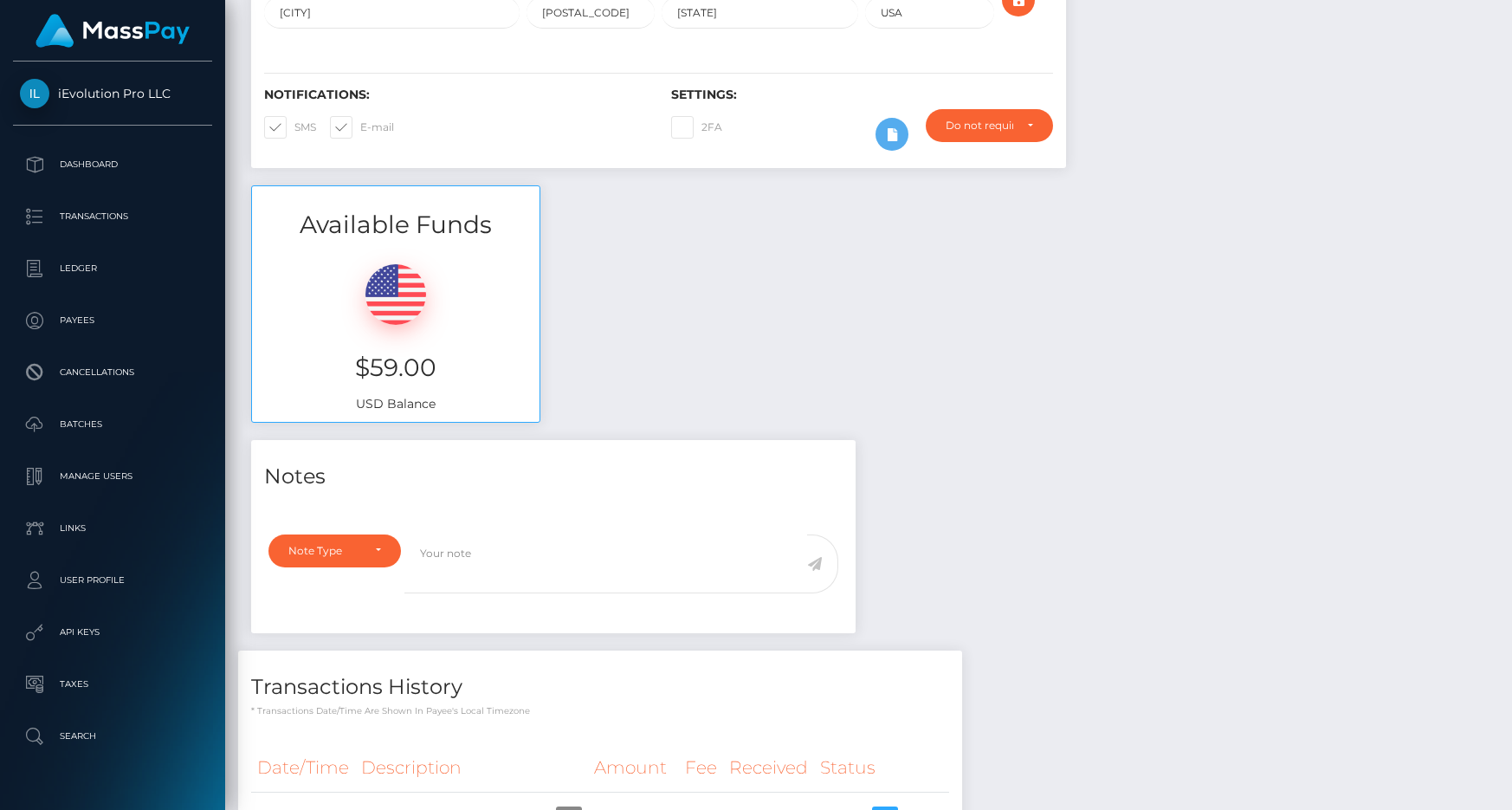 scroll, scrollTop: 600, scrollLeft: 0, axis: vertical 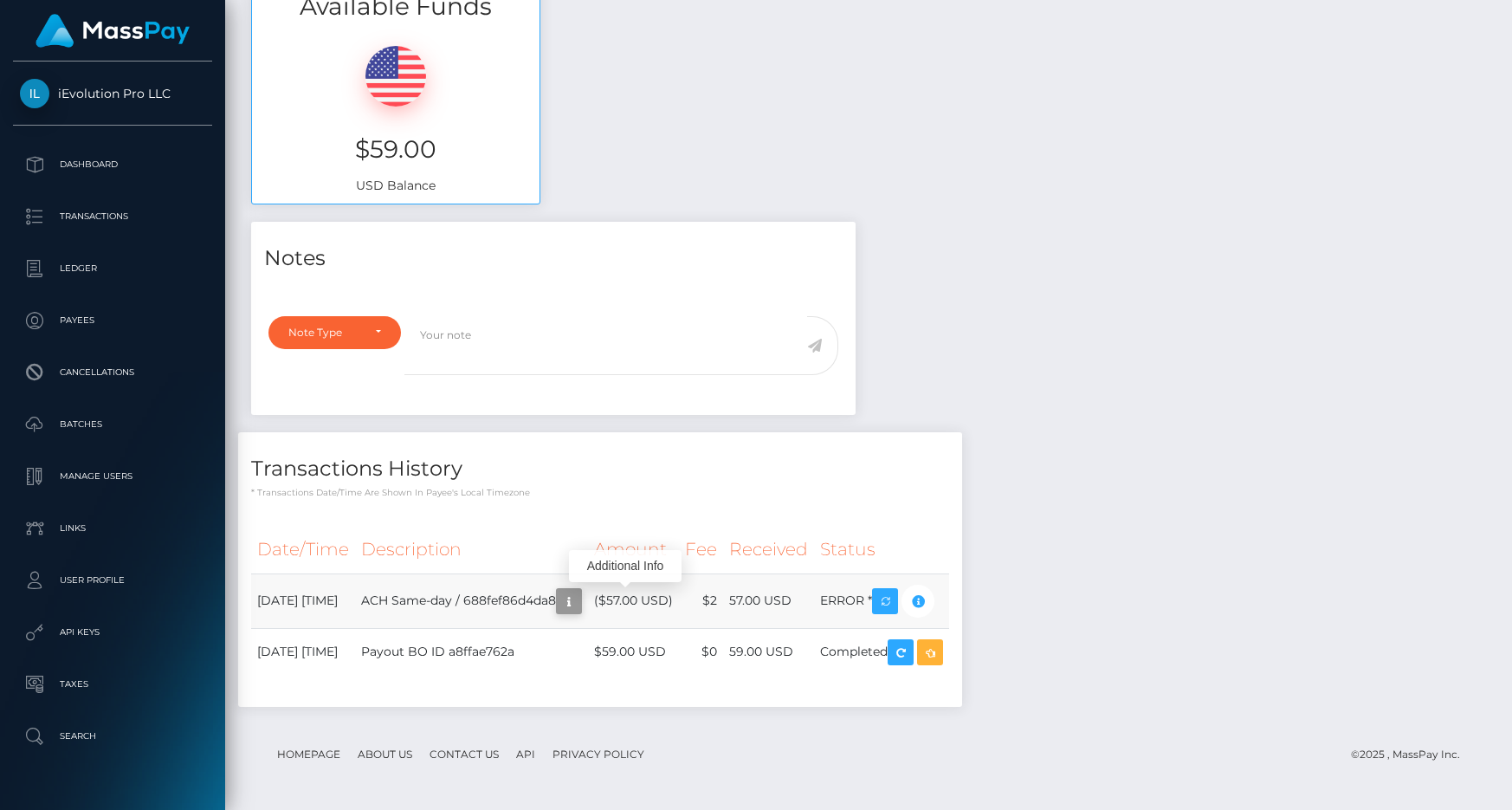 click at bounding box center (569, 601) 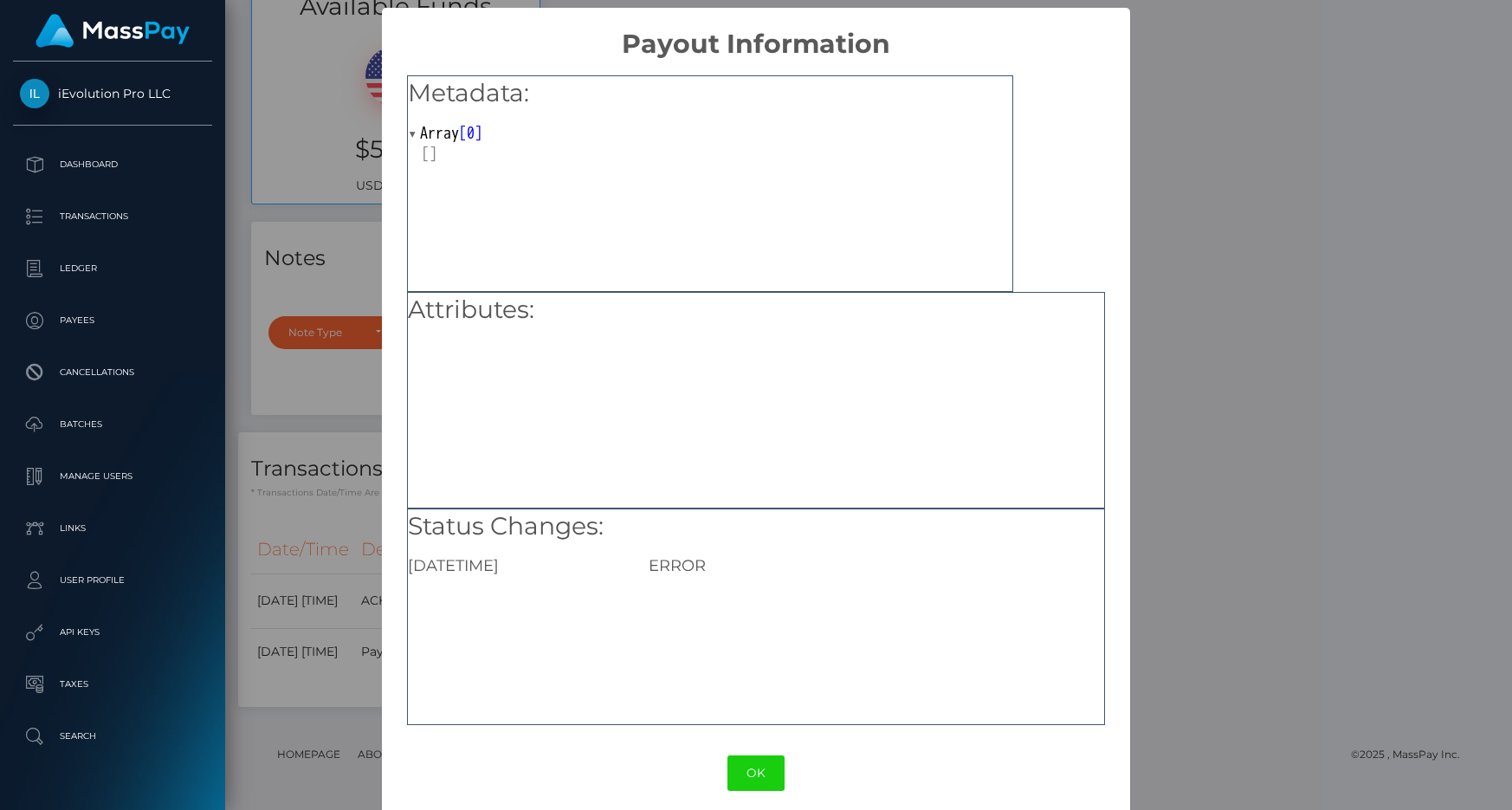 click at bounding box center (414, 134) 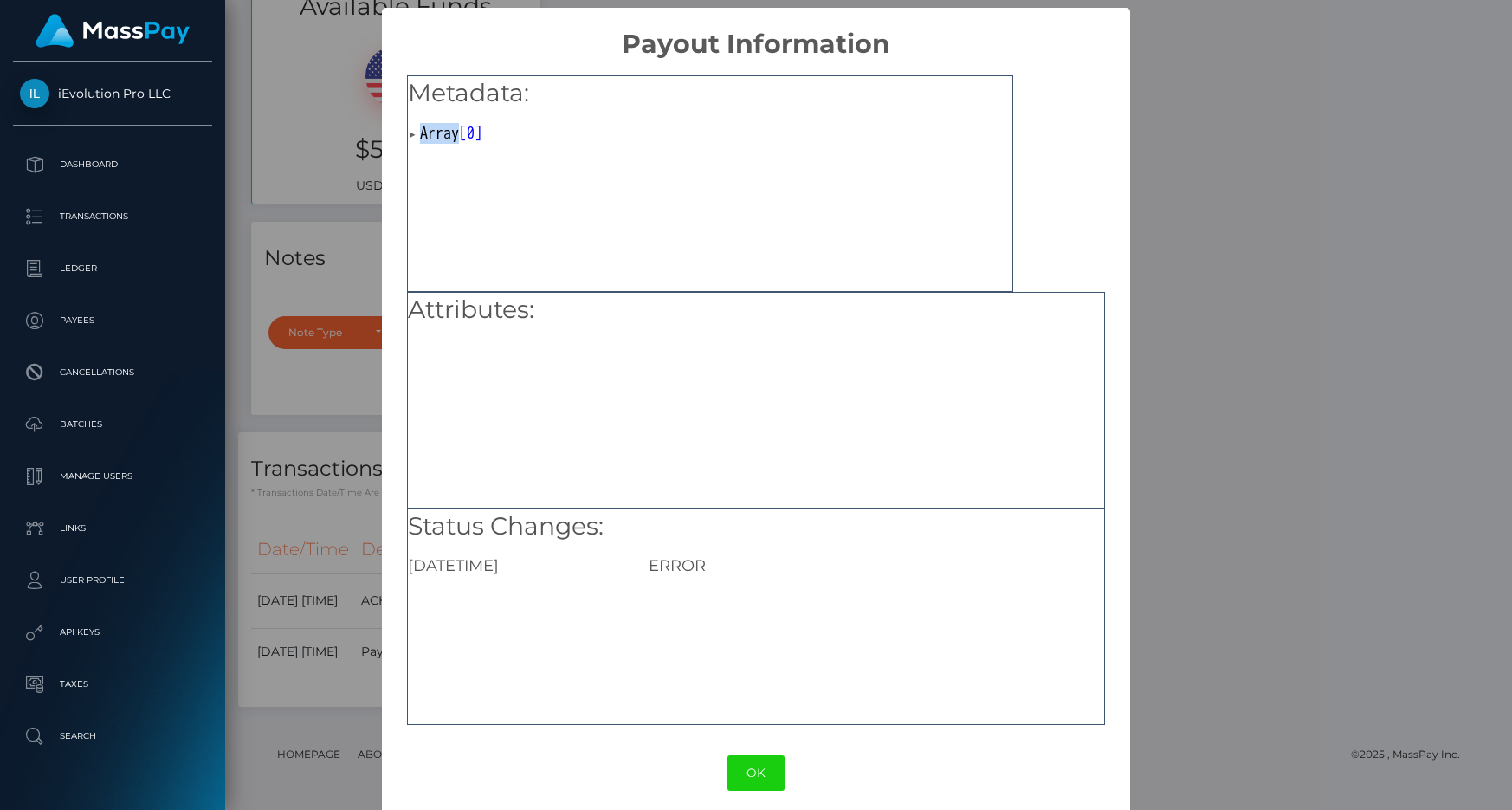 click at bounding box center (414, 134) 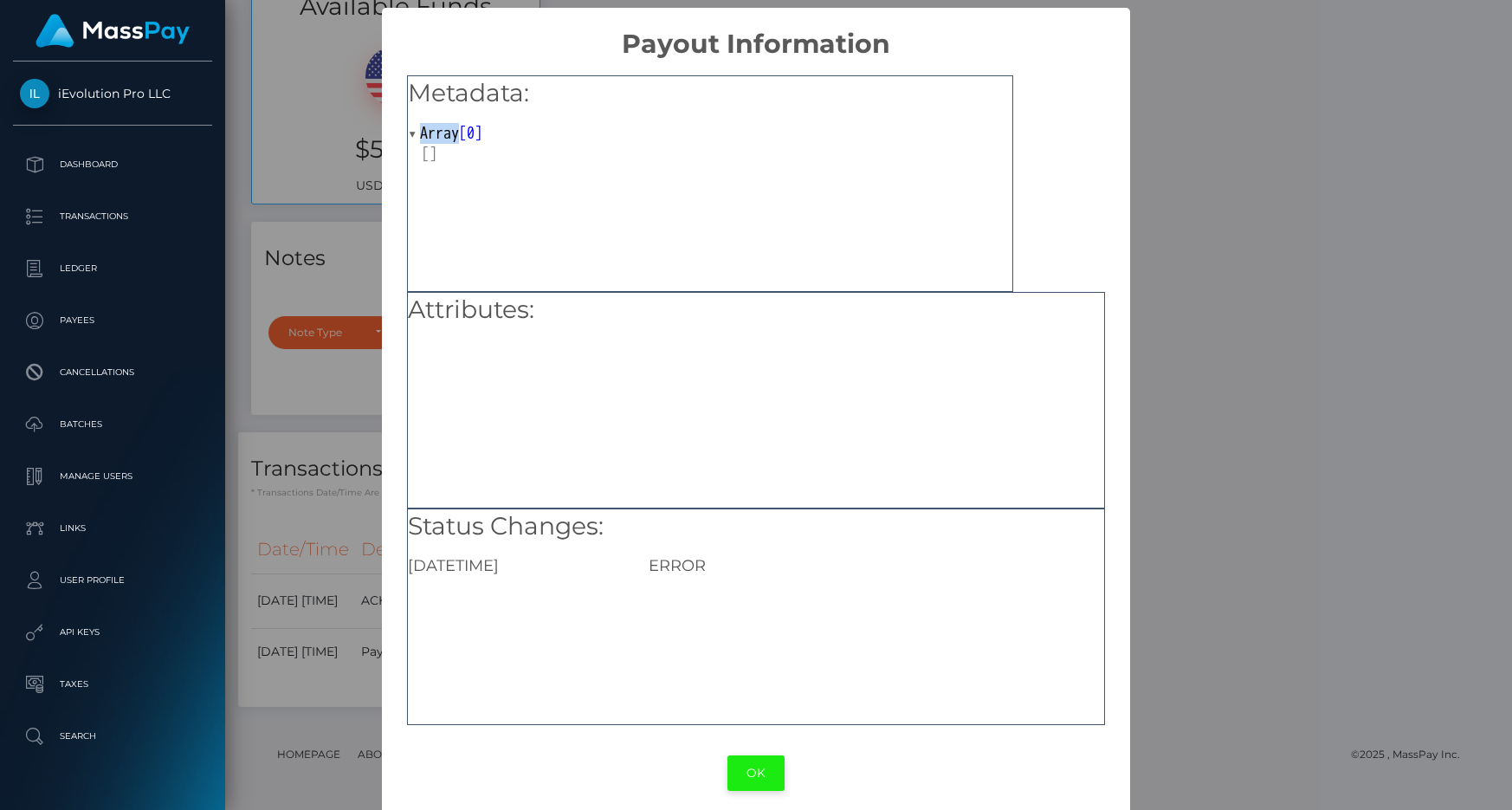 click on "OK" at bounding box center (756, 773) 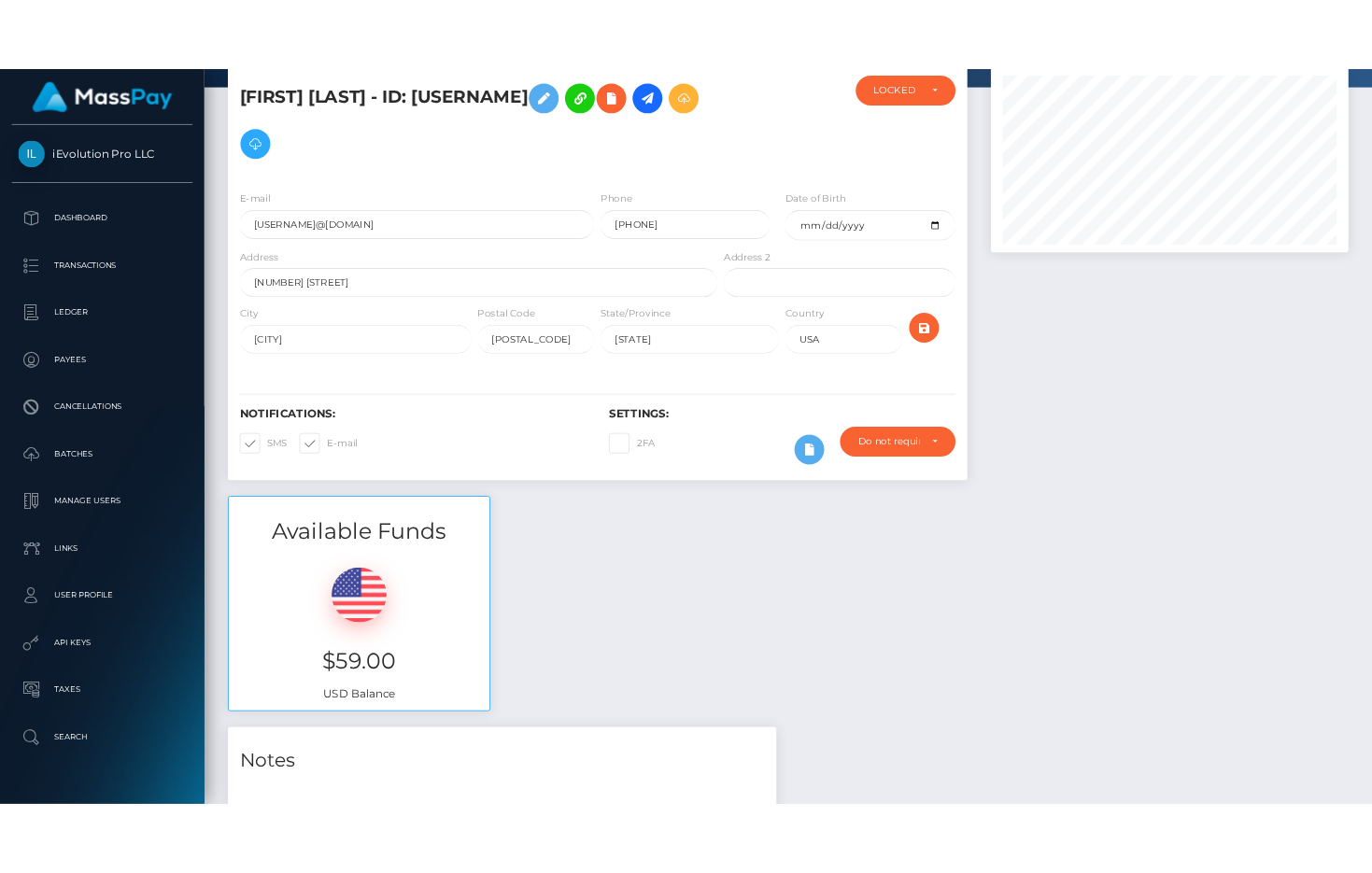 scroll, scrollTop: 0, scrollLeft: 0, axis: both 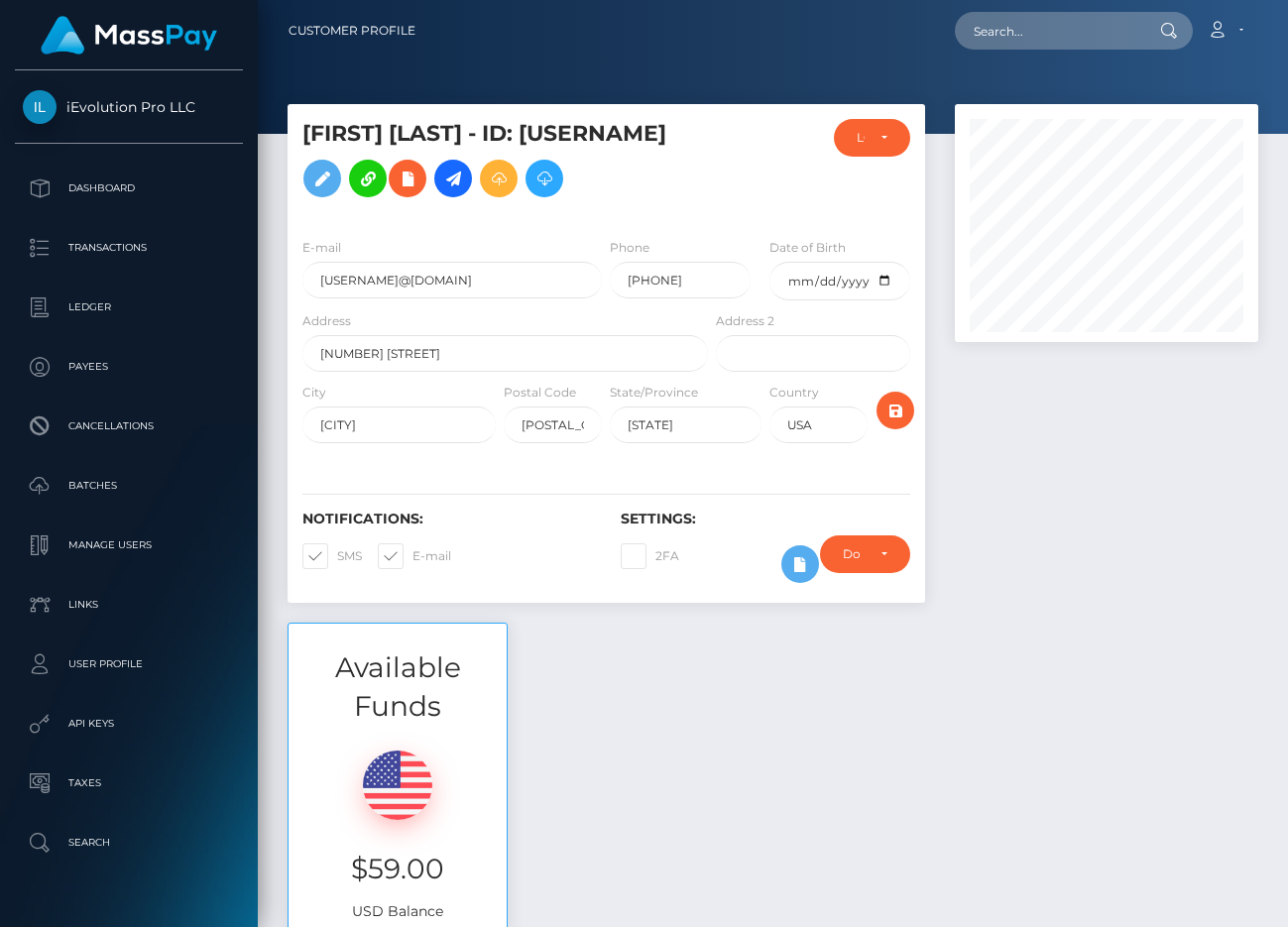 click on "Miguel  Hernández
- ID: Hernandez80" at bounding box center (500, 163) 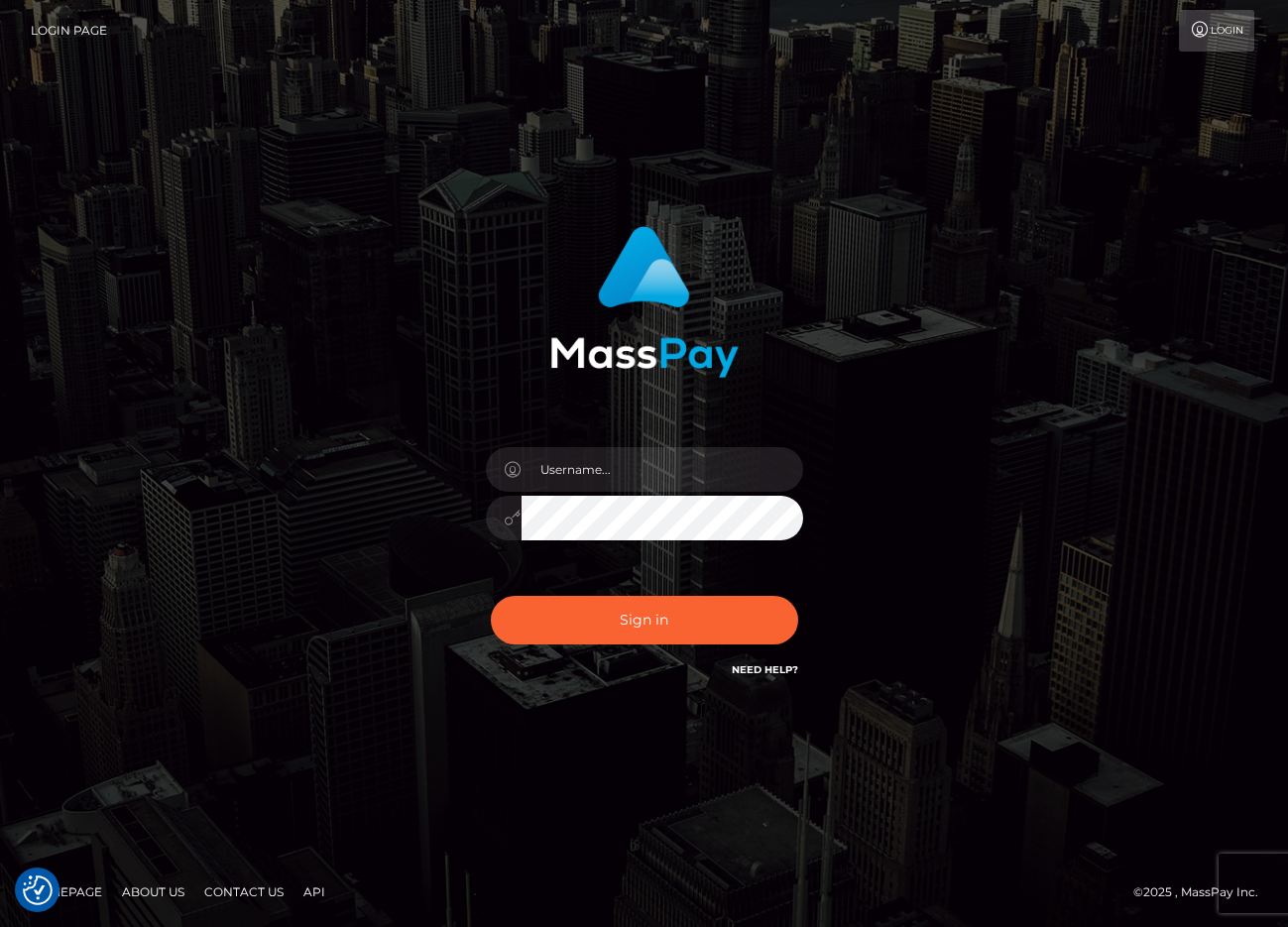 scroll, scrollTop: 0, scrollLeft: 0, axis: both 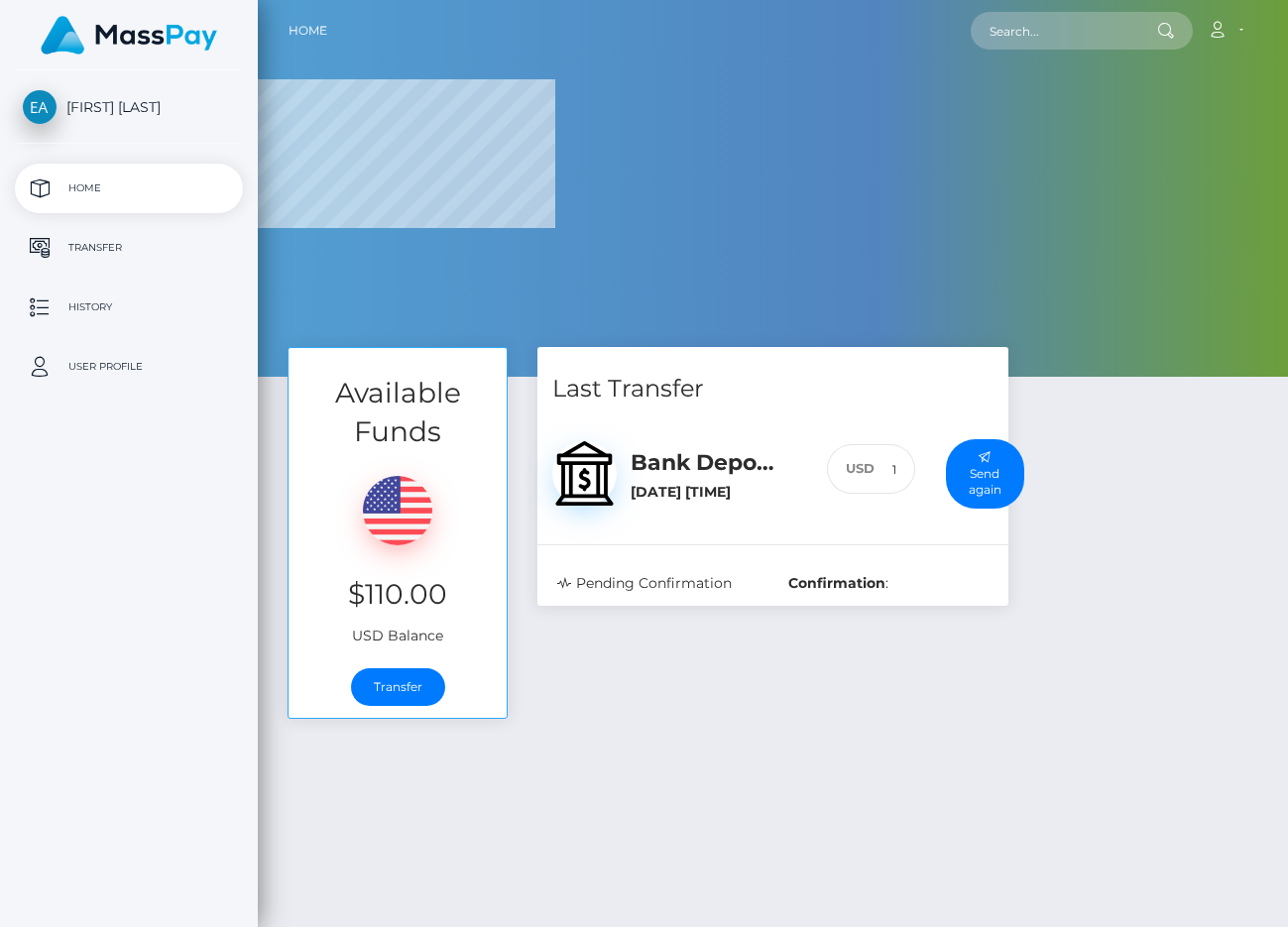 select 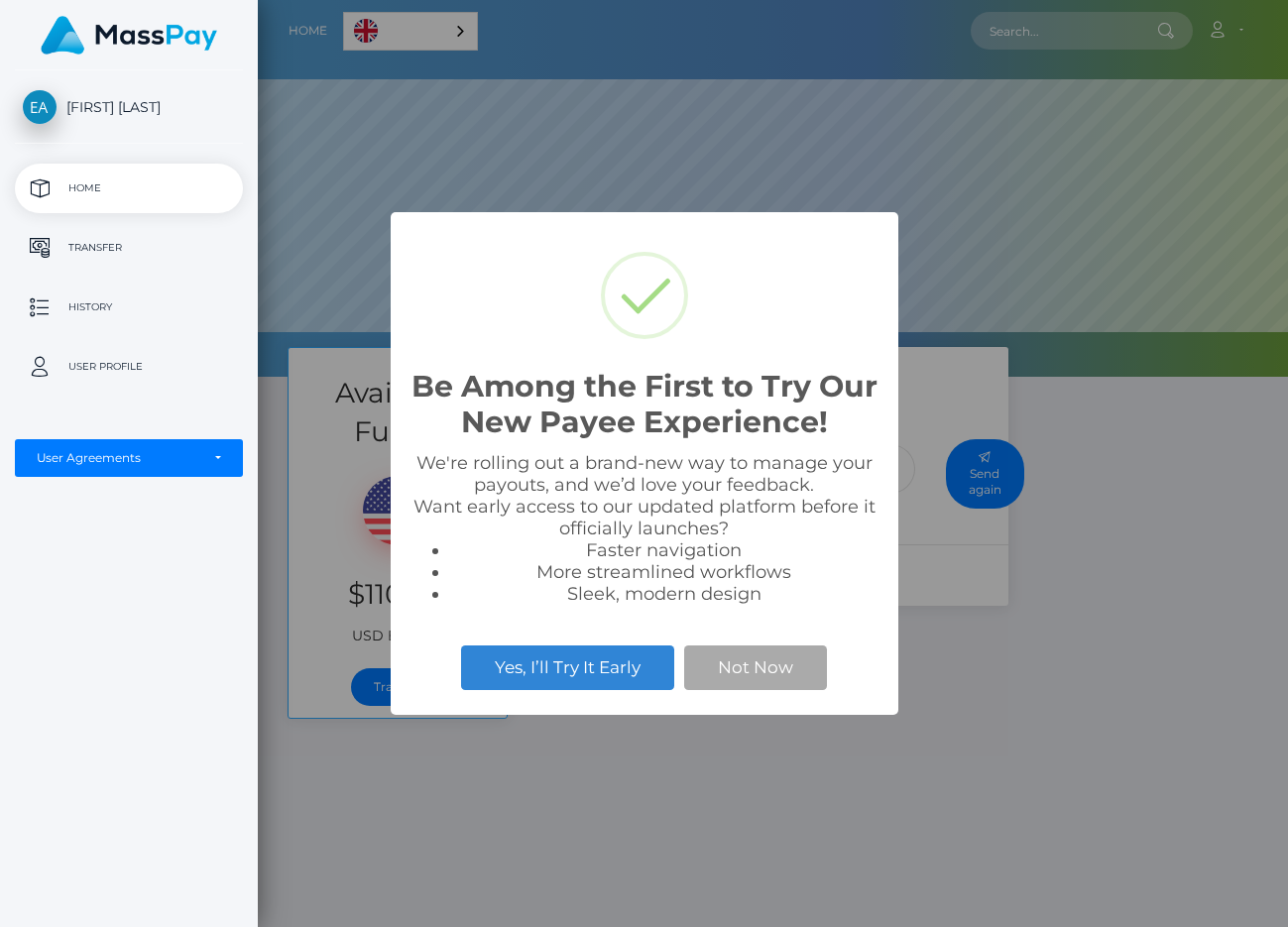 scroll, scrollTop: 991067, scrollLeft: 990502, axis: both 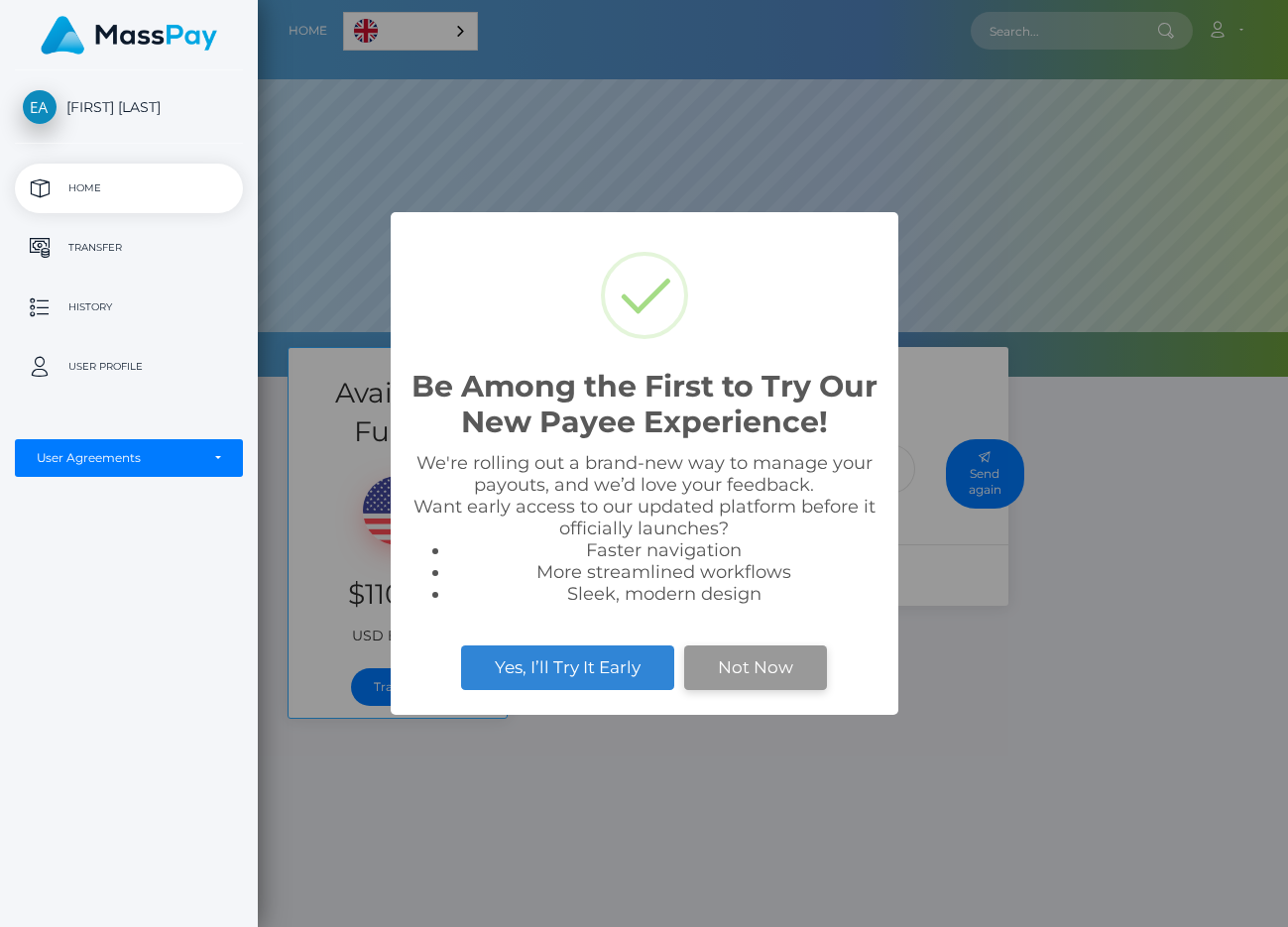 click on "Not Now" at bounding box center (756, 667) 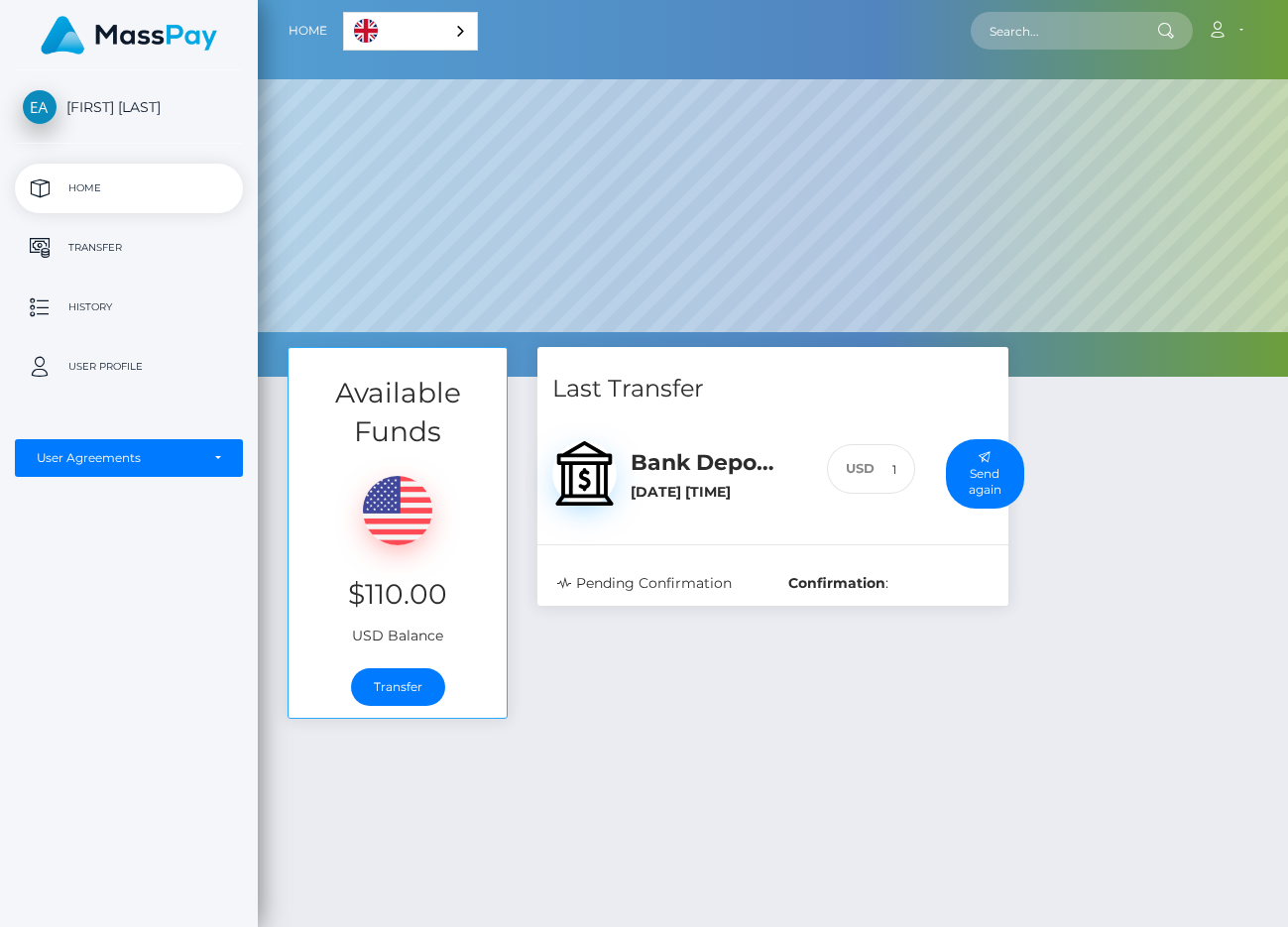 click on "Last Transfer
Bank Deposit / MXN
[DATE] [TIME]
105 Confirmation :" at bounding box center [772, 542] 